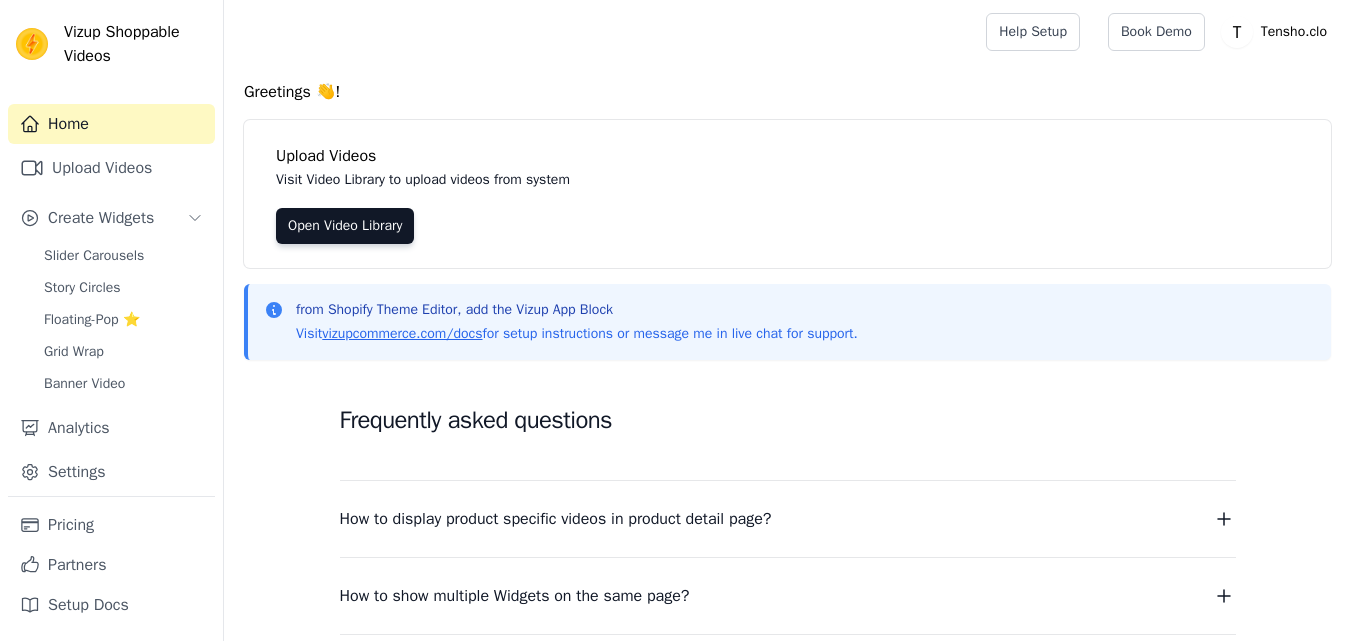 scroll, scrollTop: 0, scrollLeft: 0, axis: both 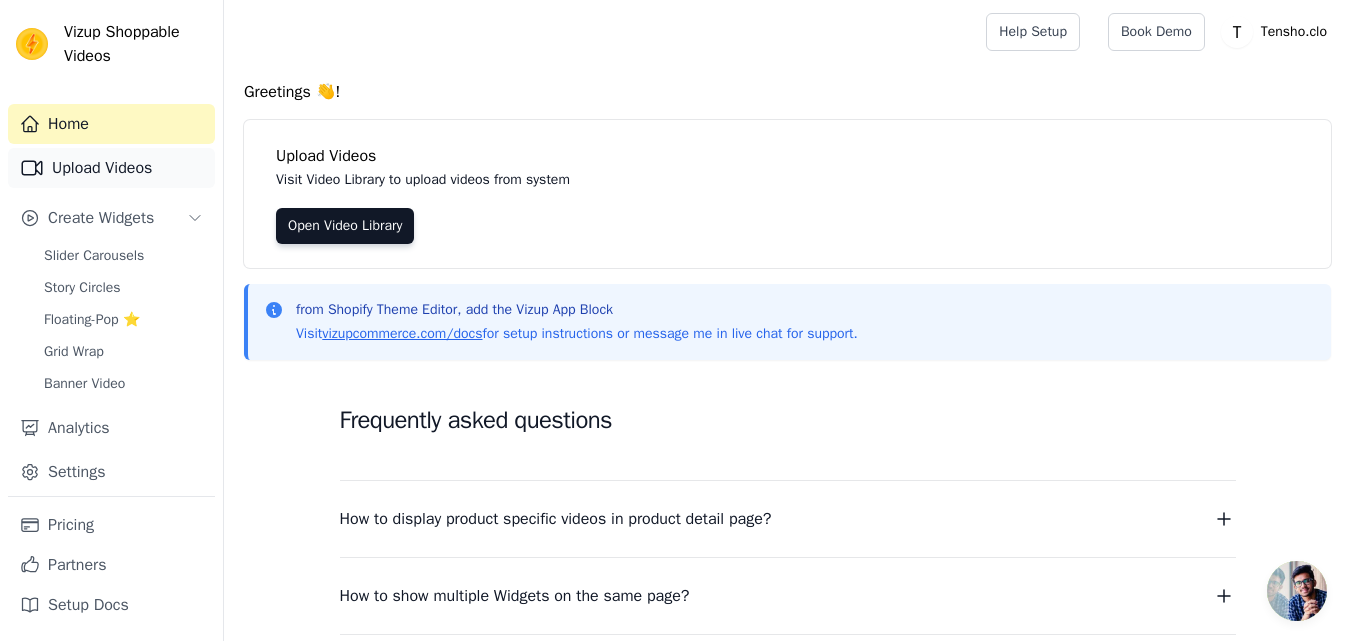 click on "Upload Videos" at bounding box center [111, 168] 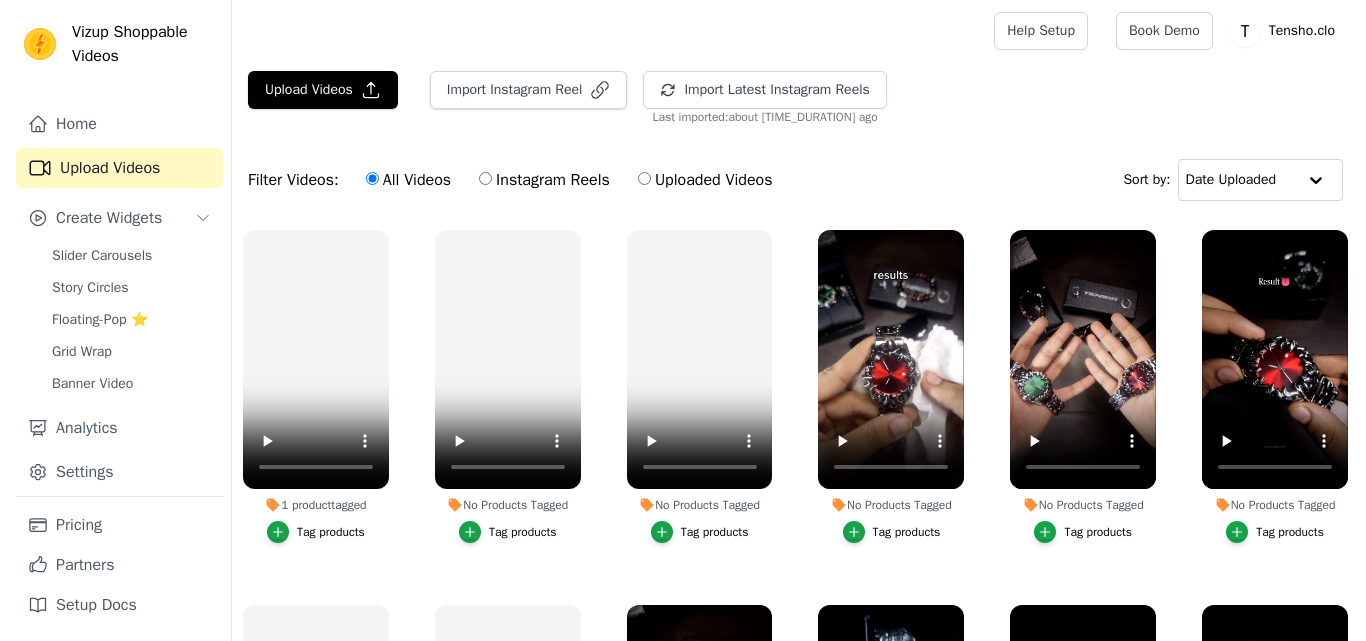 scroll, scrollTop: 0, scrollLeft: 0, axis: both 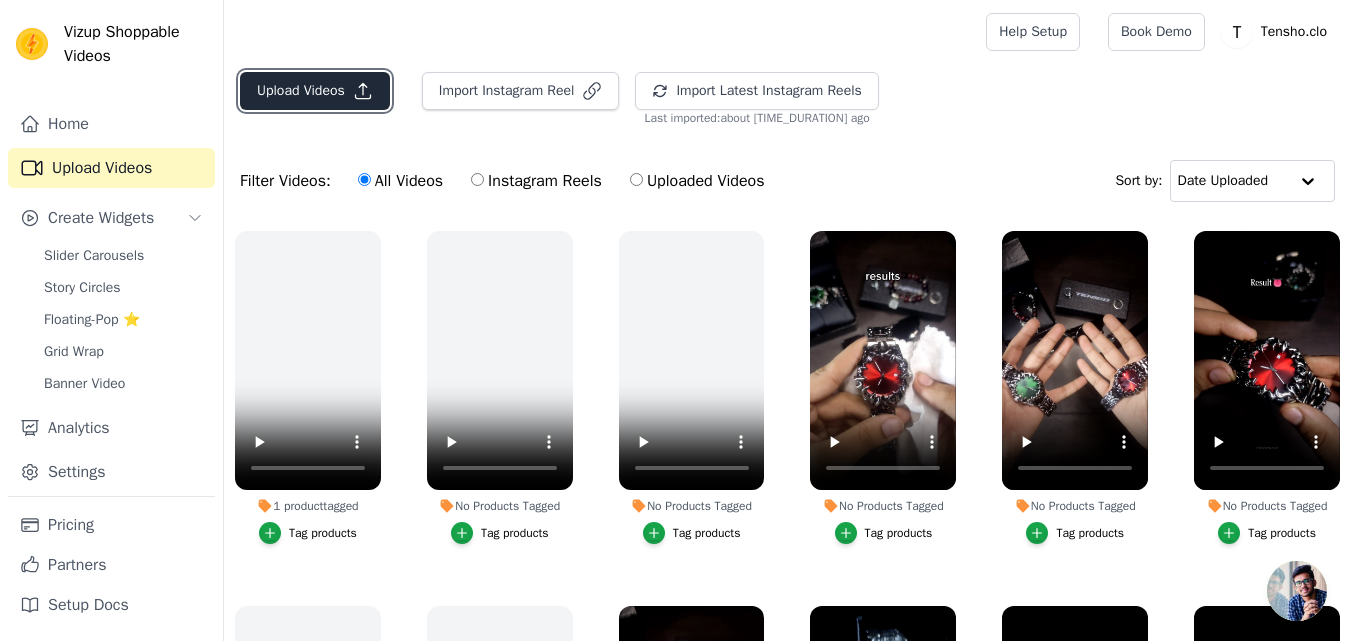 click 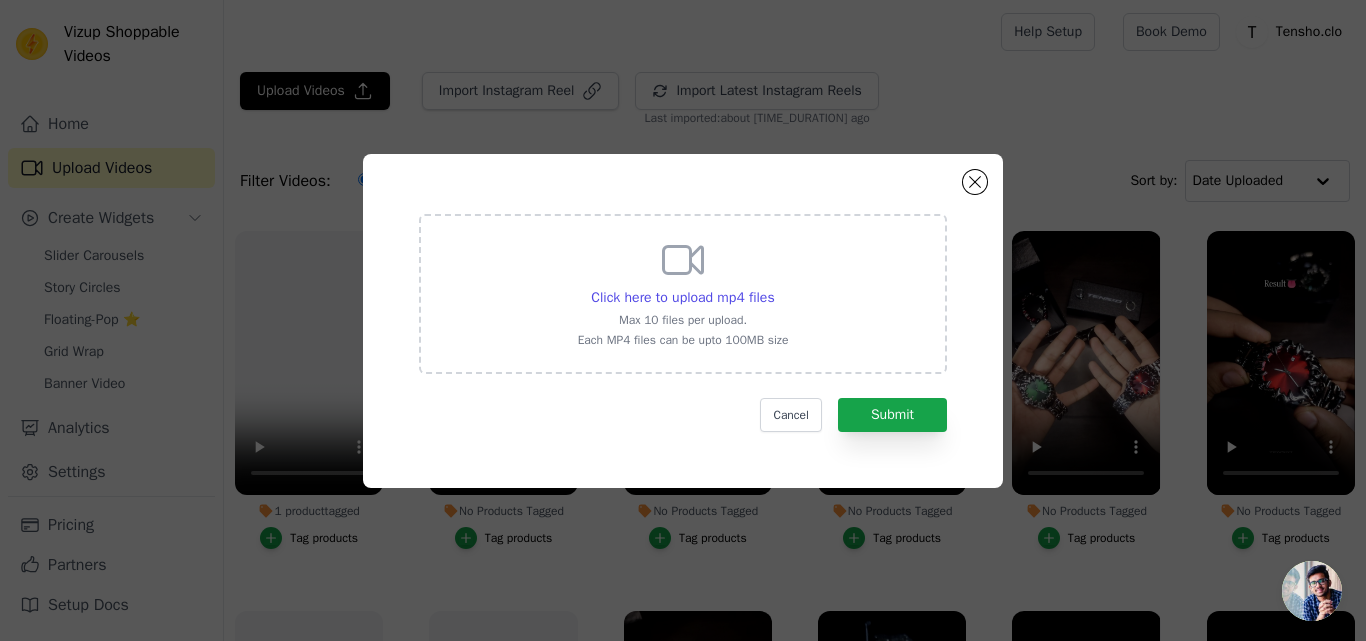 click on "Click here to upload mp4 files     Max 10 files per upload.   Each MP4 files can be upto 100MB size" at bounding box center [683, 294] 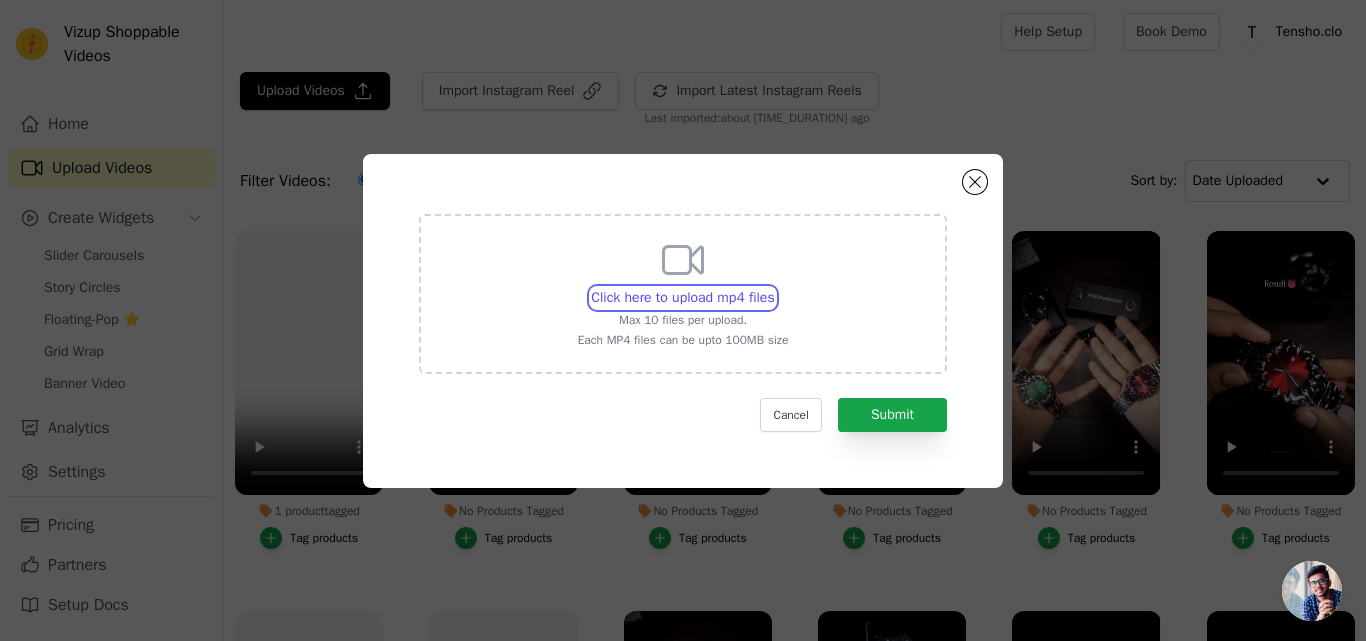 click on "Click here to upload mp4 files     Max 10 files per upload.   Each MP4 files can be upto 100MB size" at bounding box center [774, 287] 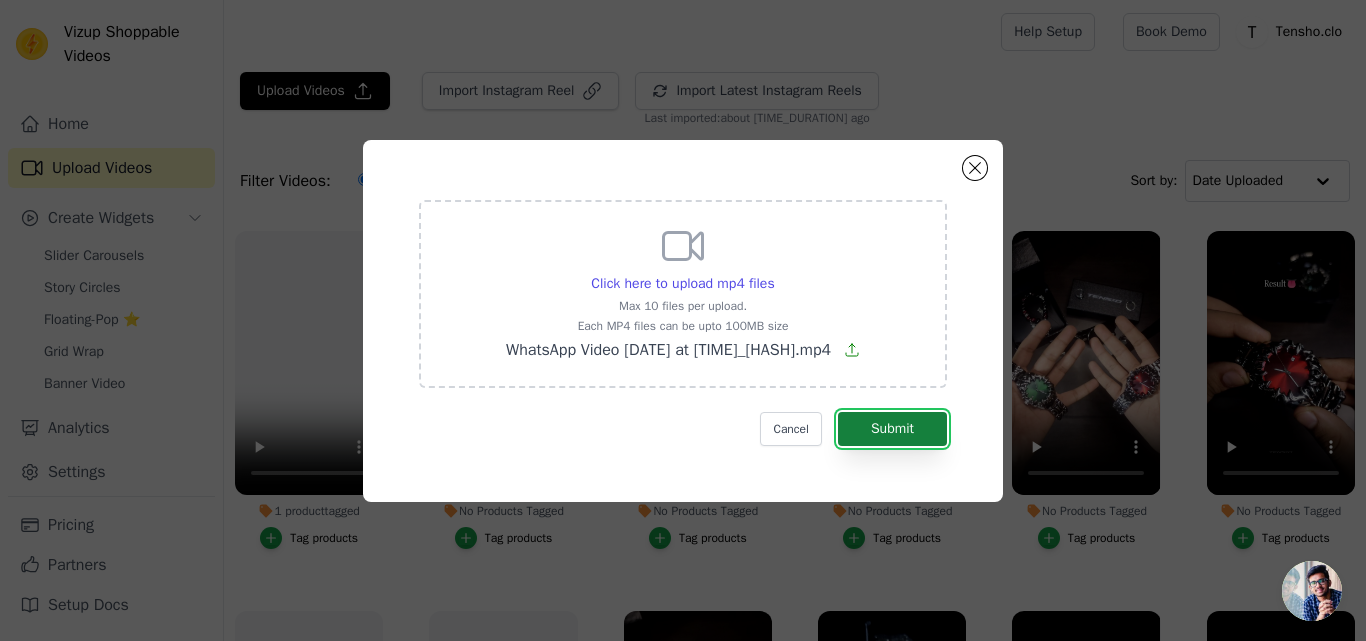 click on "Submit" at bounding box center [892, 429] 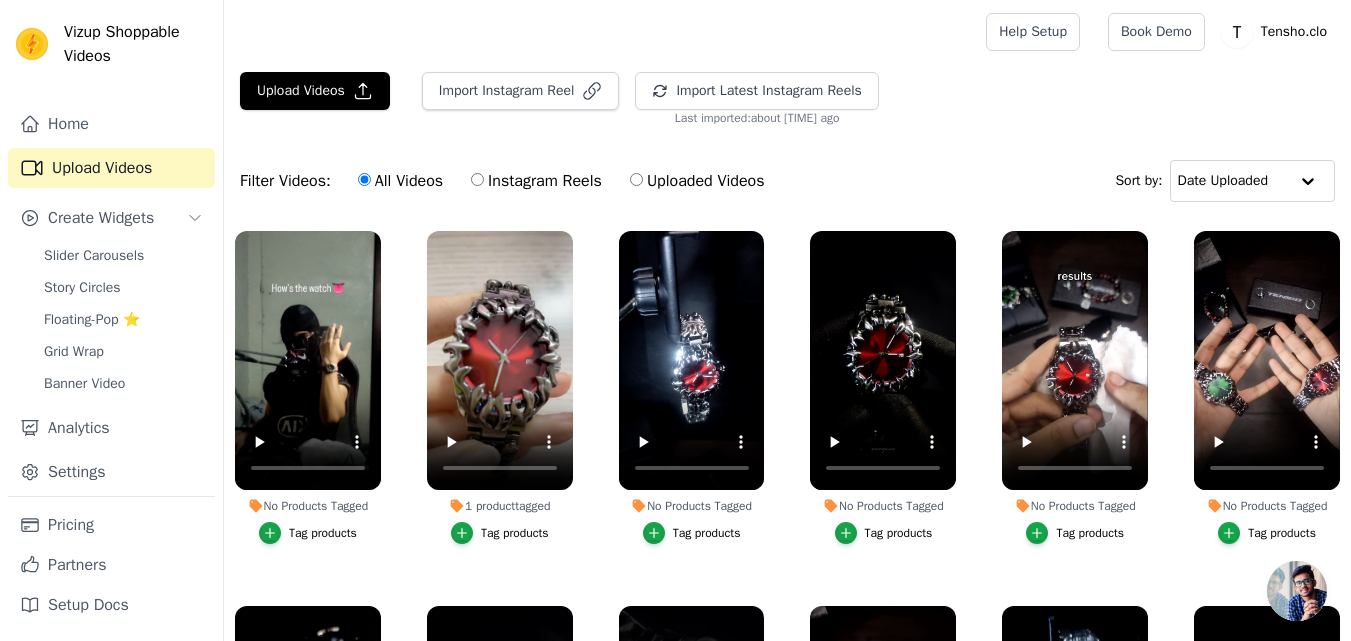 scroll, scrollTop: 0, scrollLeft: 0, axis: both 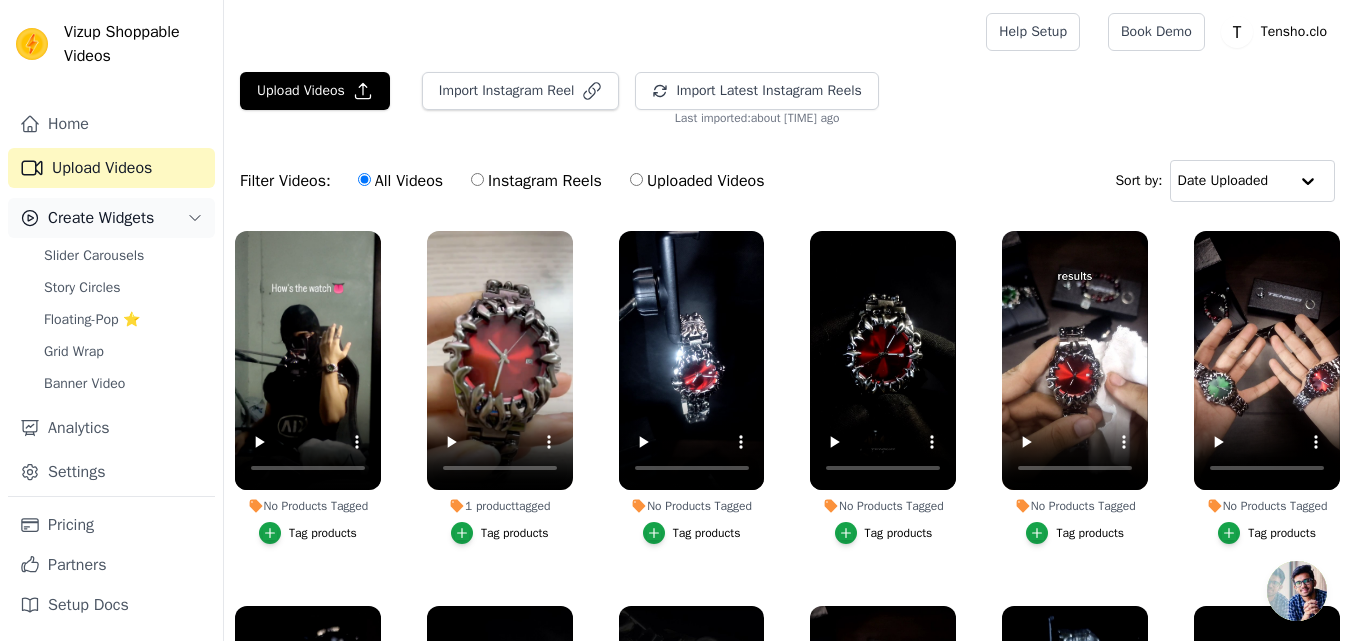 click on "Create Widgets" at bounding box center (101, 218) 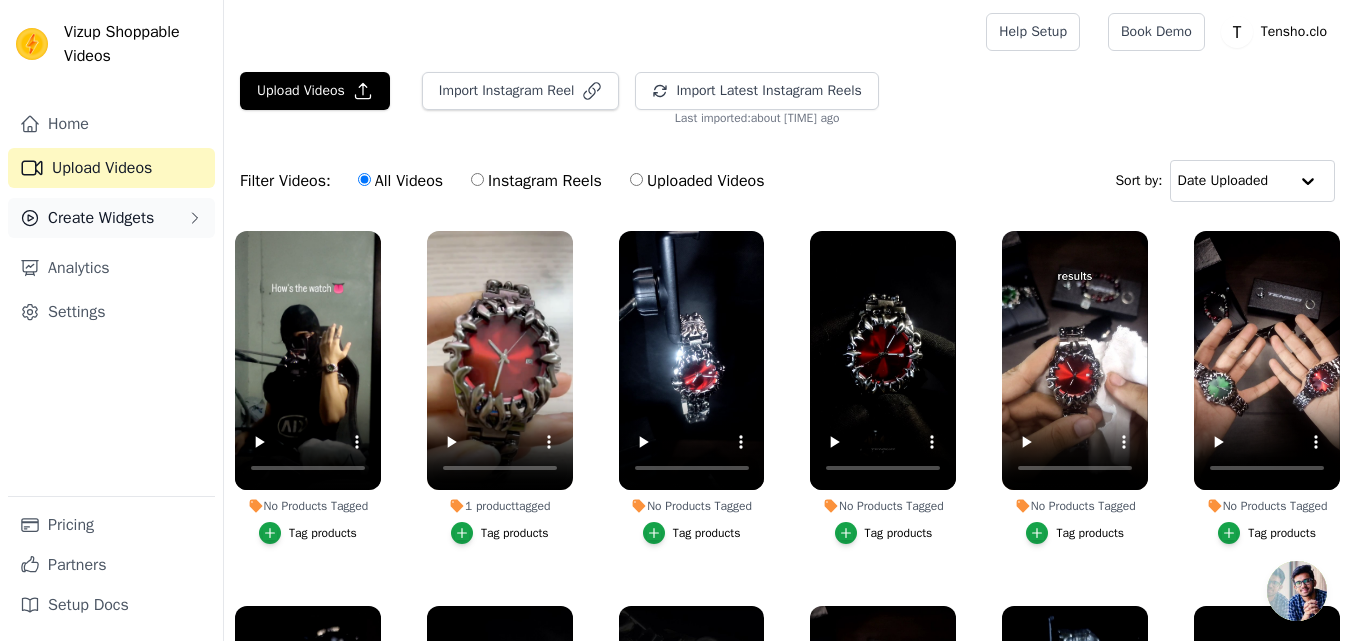 click on "Create Widgets" at bounding box center (101, 218) 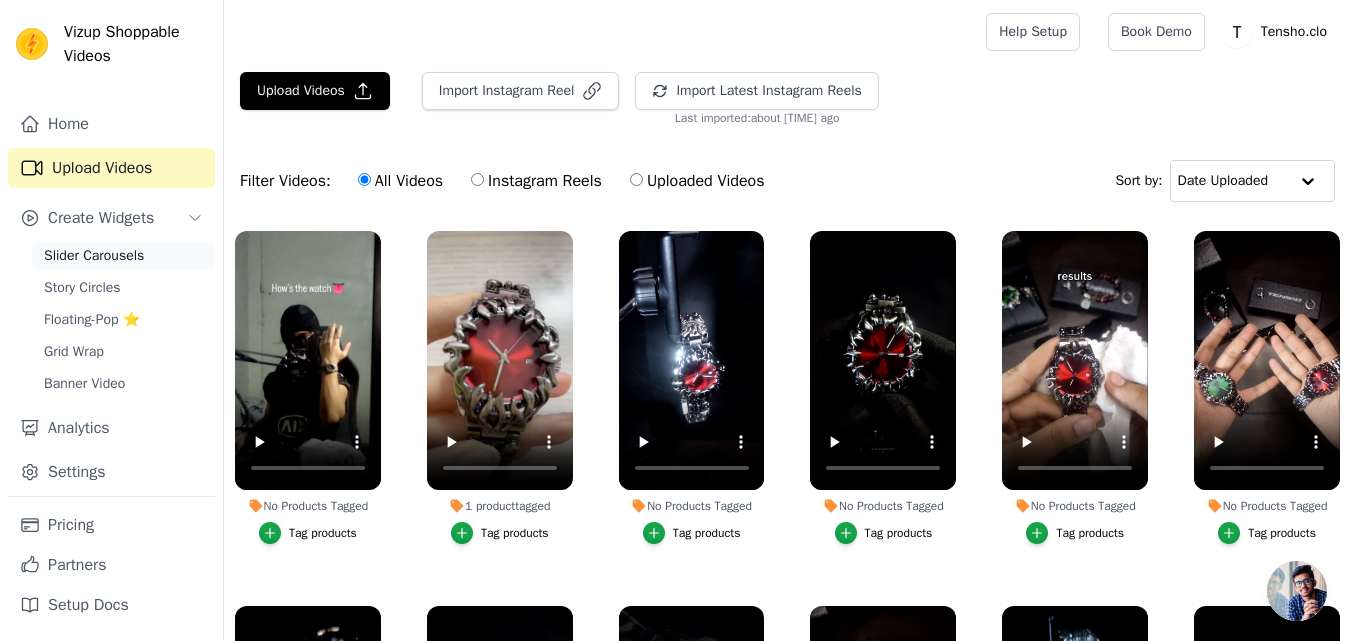 click on "Slider Carousels" at bounding box center (94, 256) 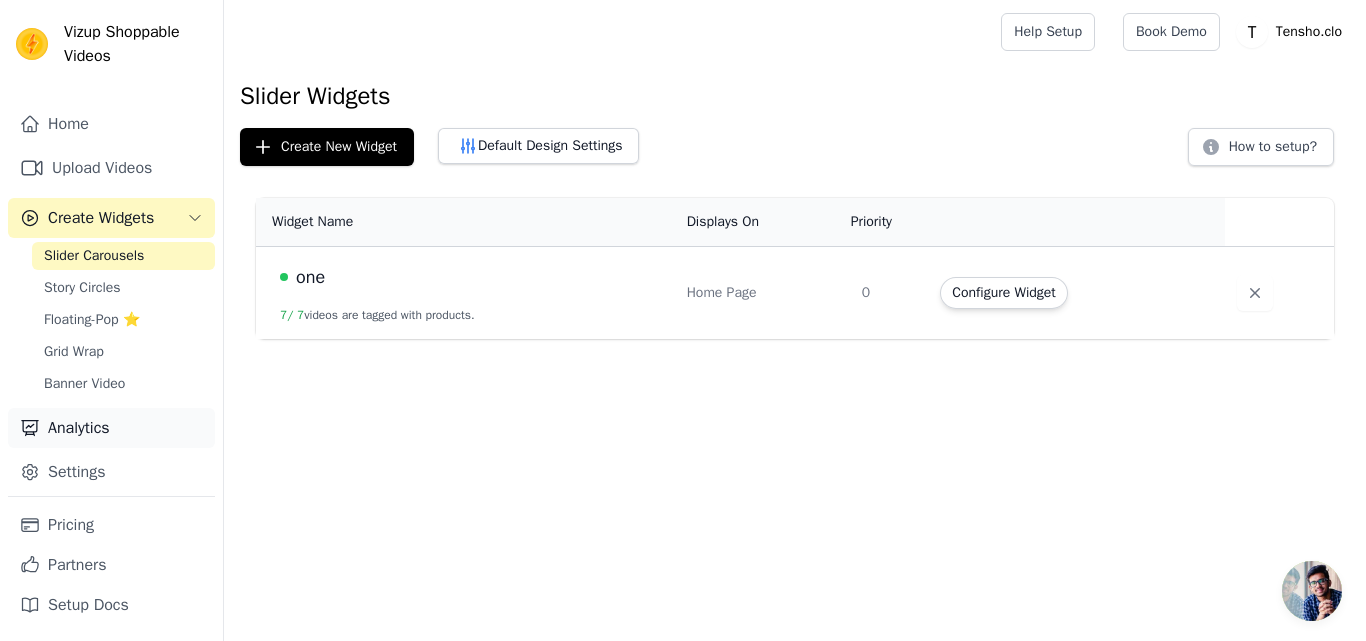 click on "Analytics" at bounding box center [111, 428] 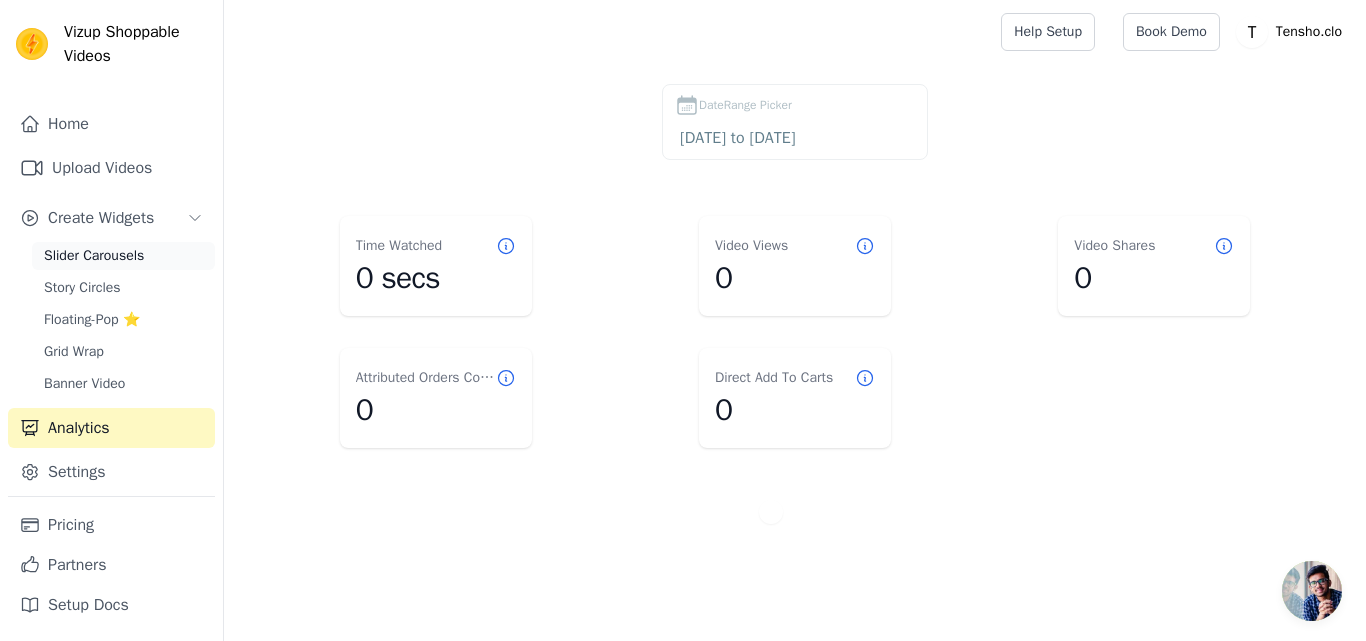 click on "Slider Carousels" at bounding box center (94, 256) 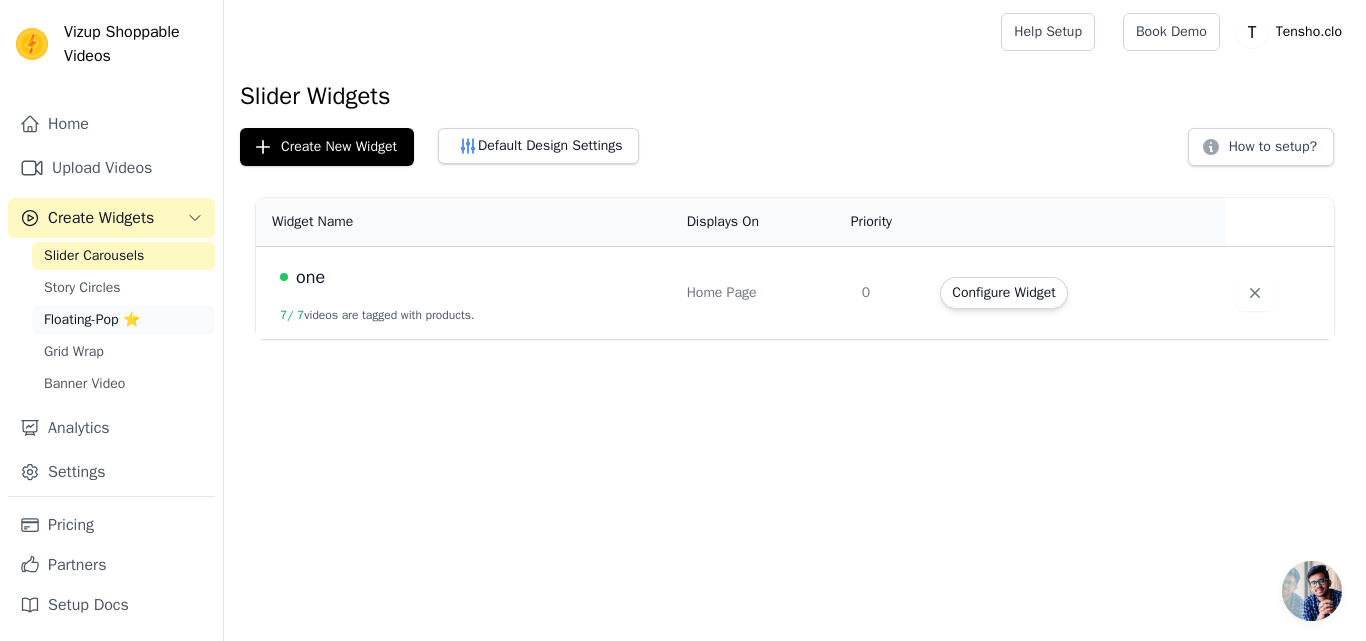 click on "Floating-Pop ⭐" at bounding box center (92, 320) 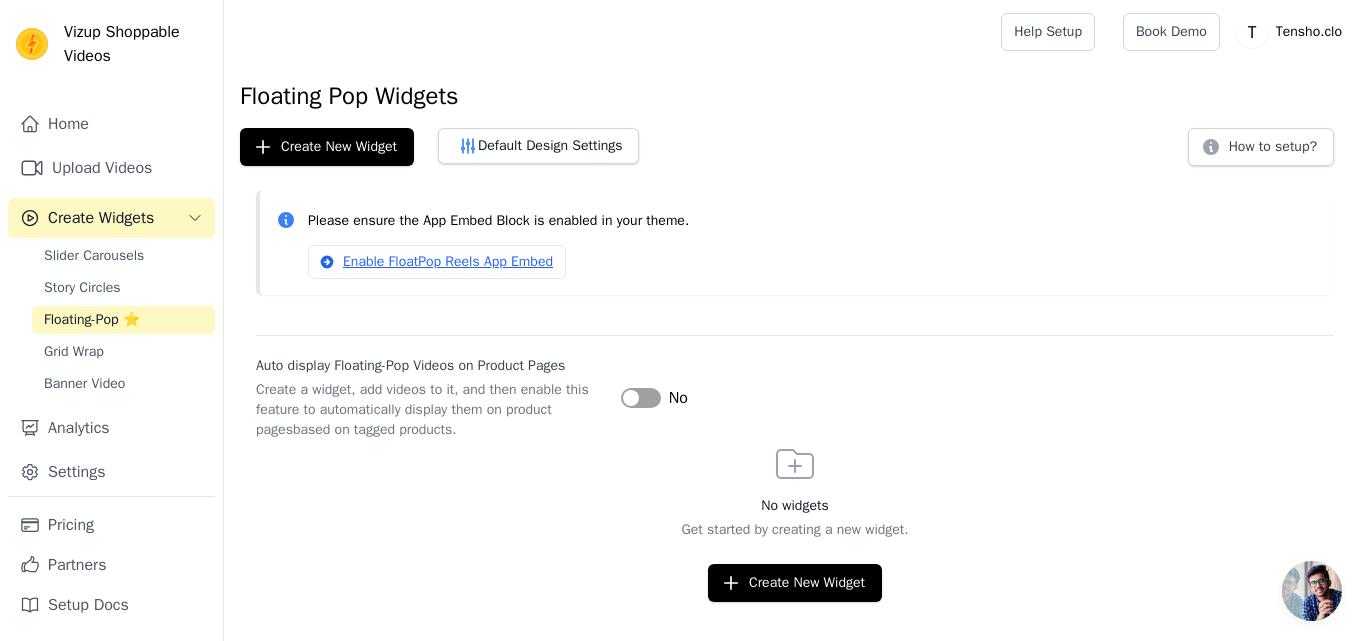 click on "Create a widget, add videos to it, and then enable this feature to automatically display them on product pages  based on tagged products." at bounding box center (430, 410) 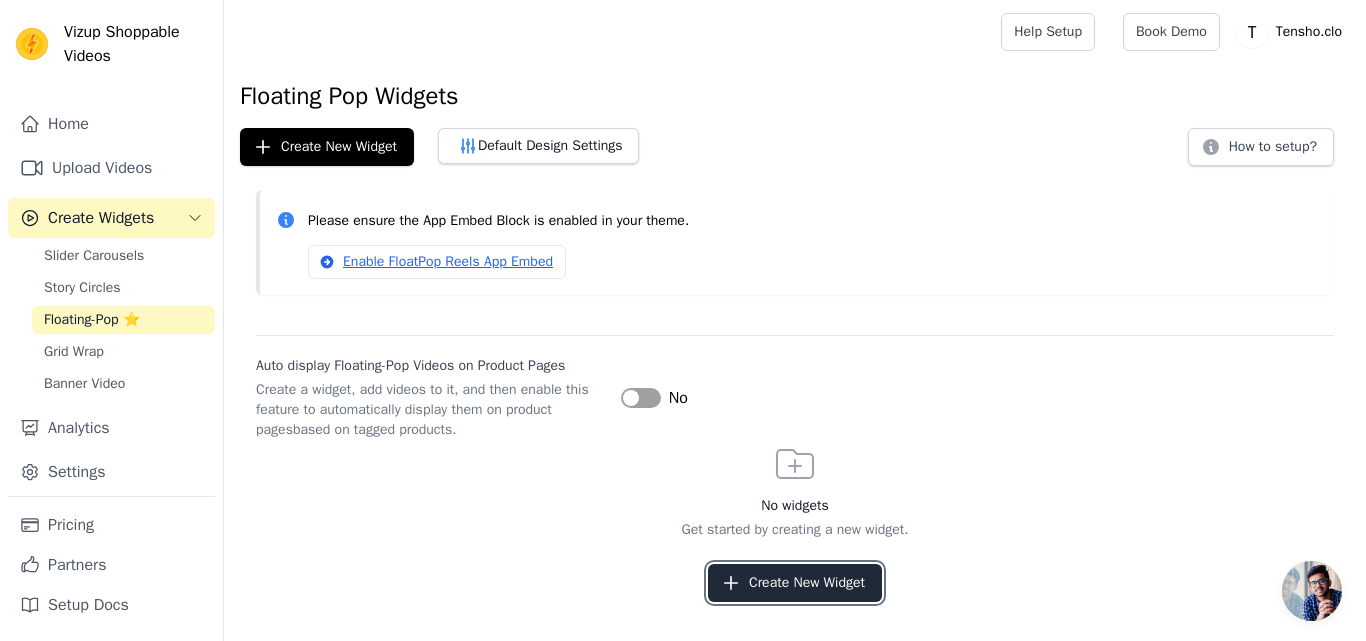 click on "Create New Widget" at bounding box center (795, 583) 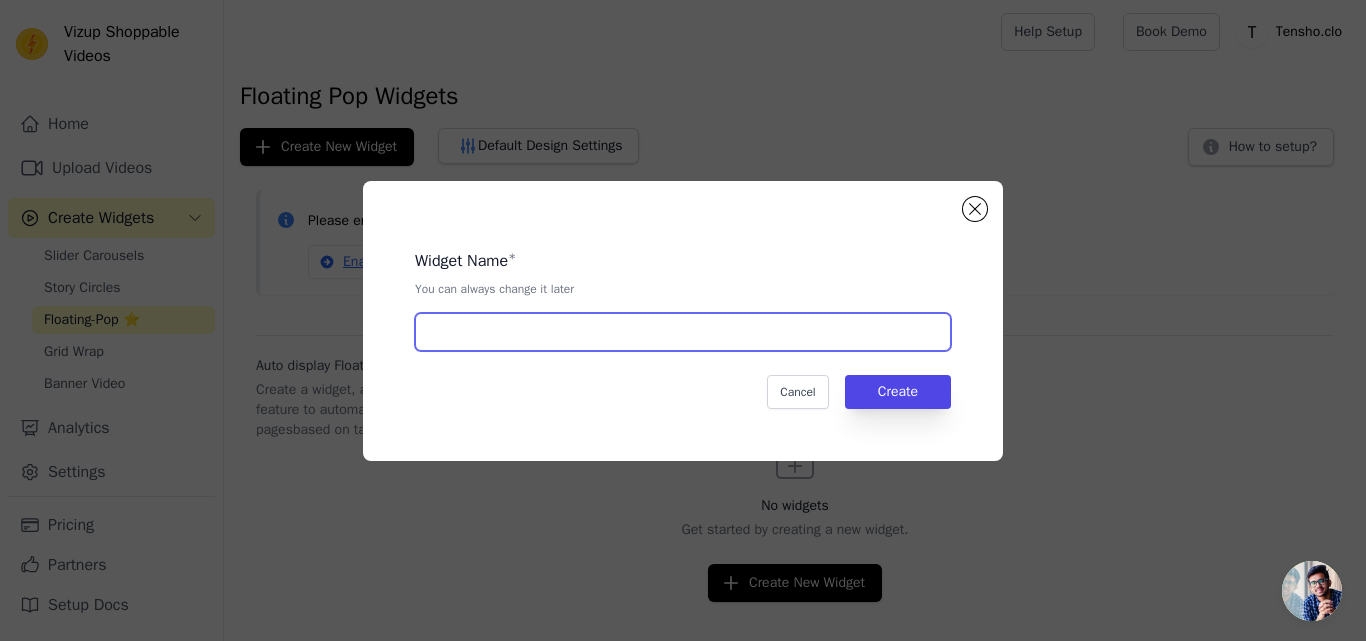 click at bounding box center [683, 332] 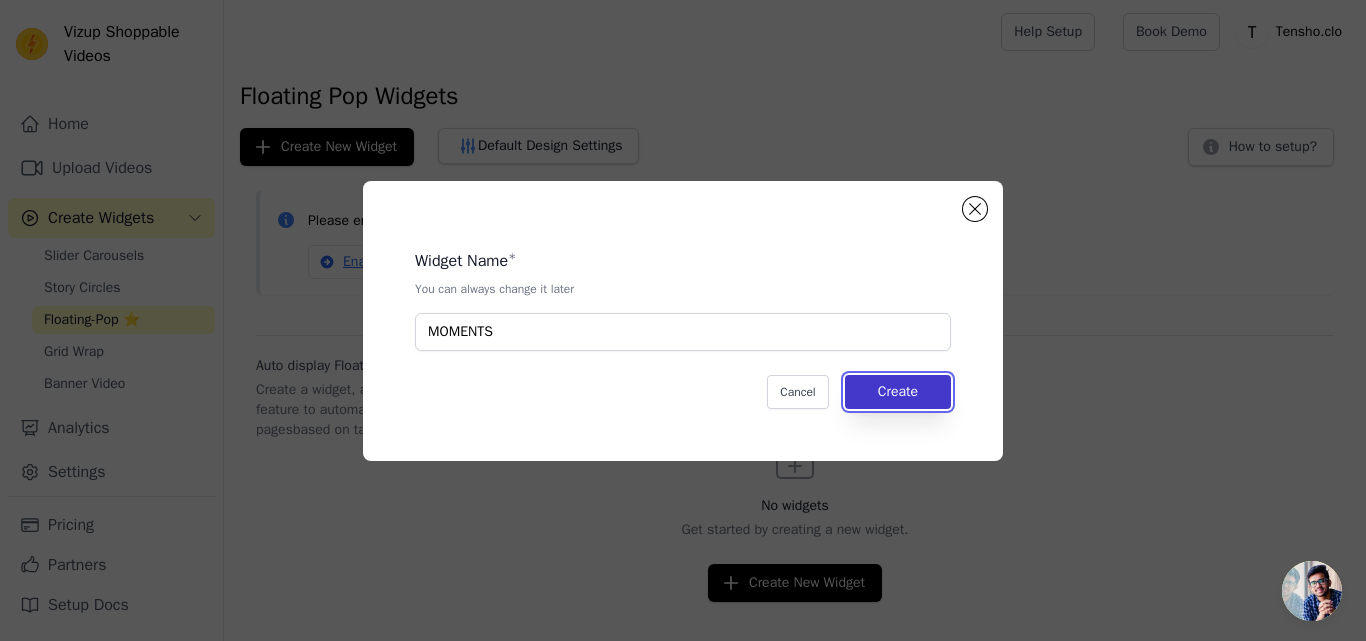 click on "Create" at bounding box center (898, 392) 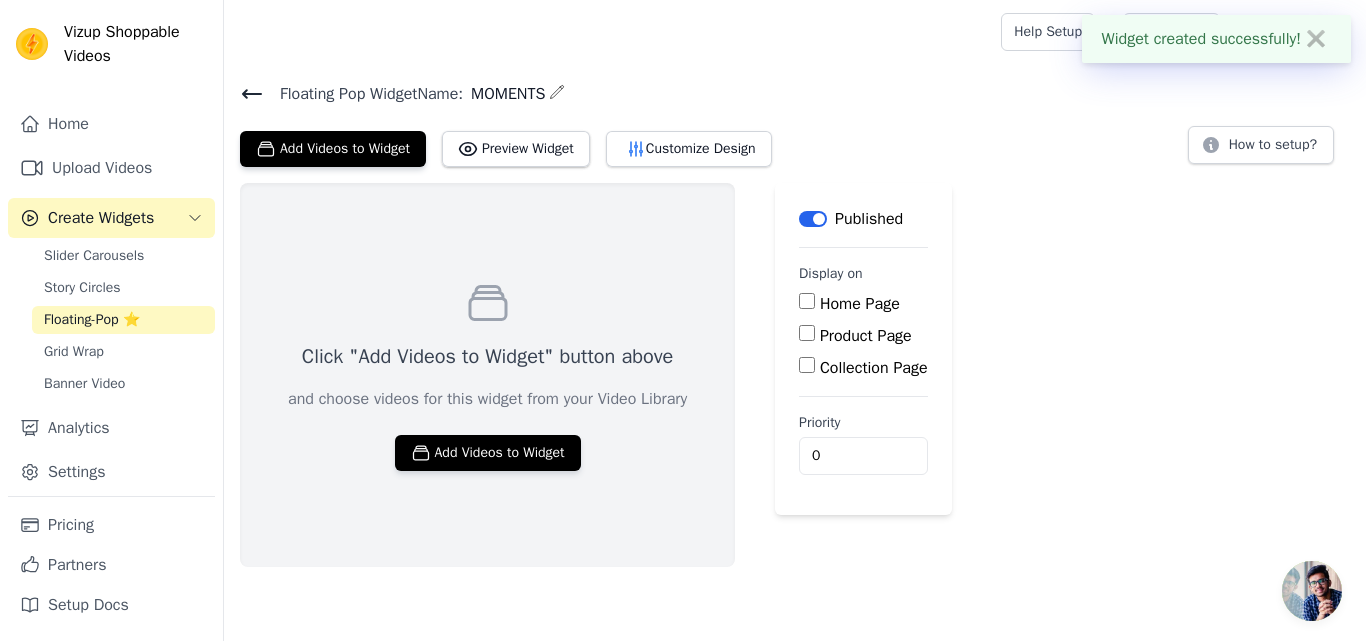 click on "Add Videos to Widget
Preview Widget       Customize Design" at bounding box center [514, 145] 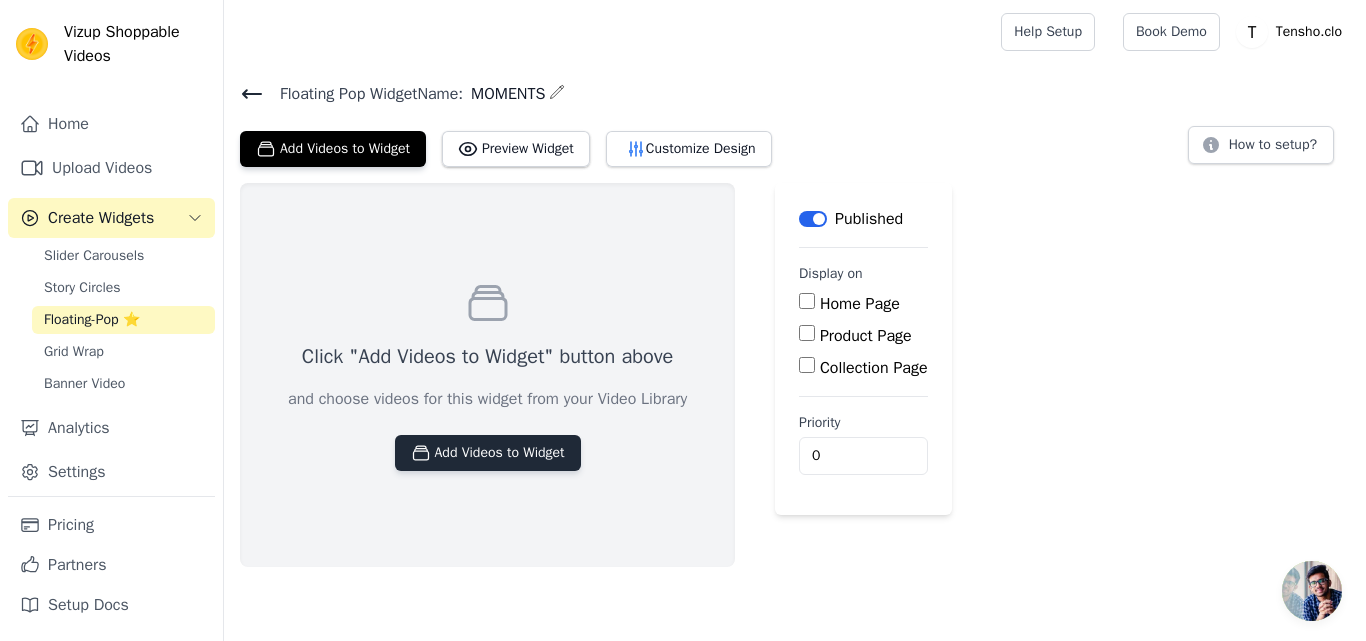 click on "Add Videos to Widget" at bounding box center [488, 453] 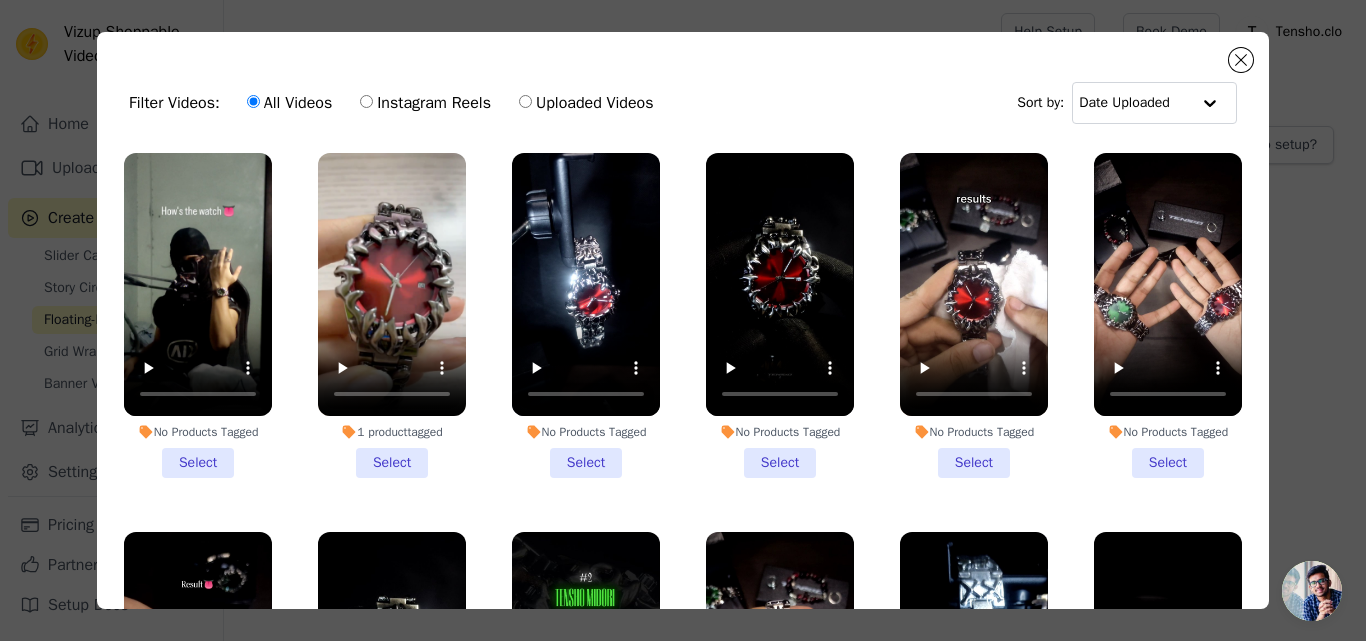 click on "1   product  tagged     Select" at bounding box center [392, 315] 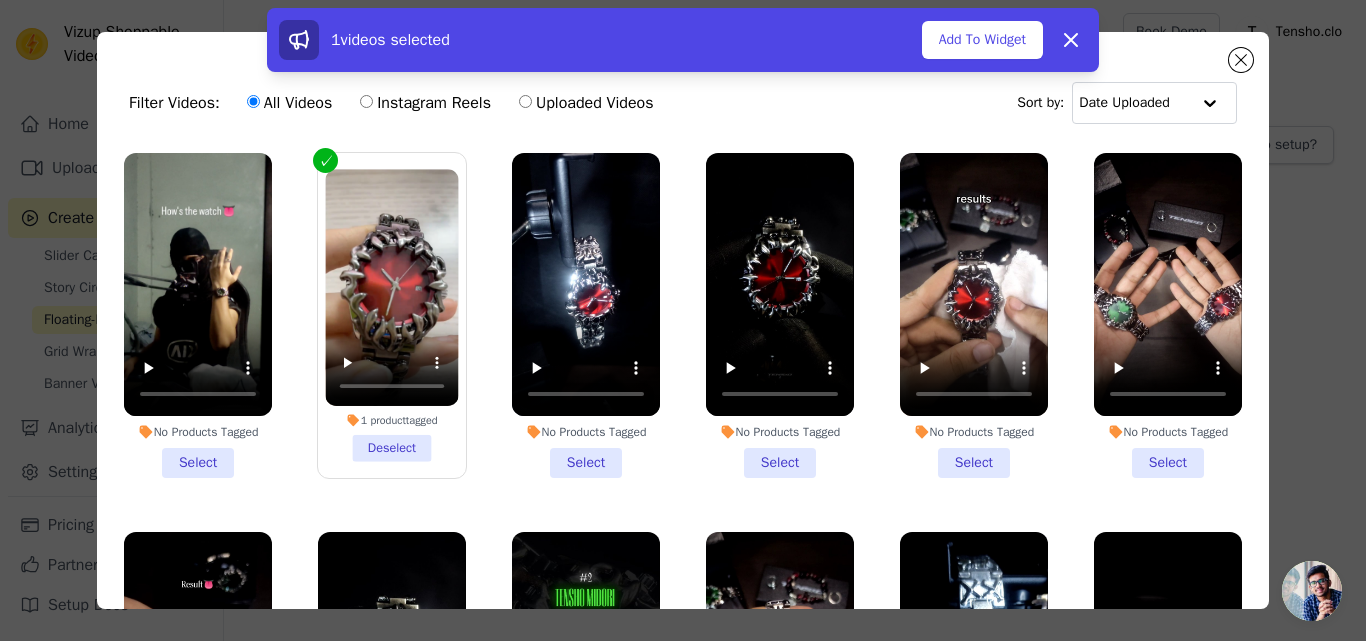 click on "No Products Tagged     Select" at bounding box center (586, 315) 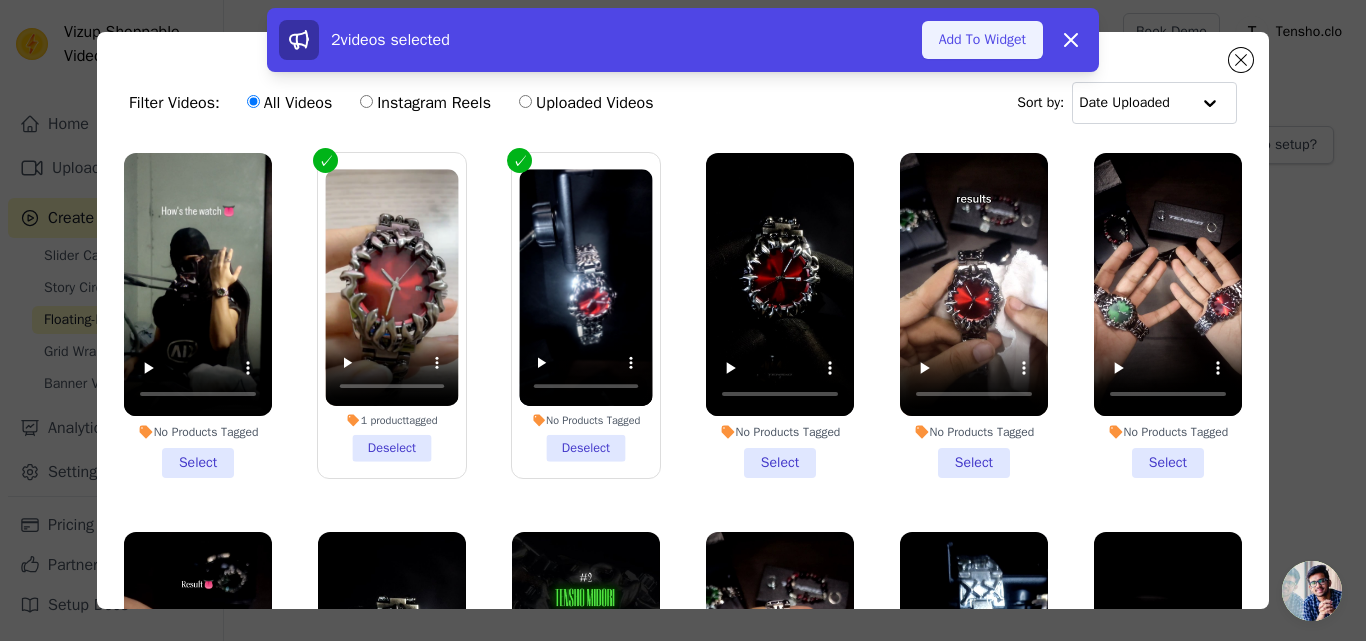 click on "Add To Widget" at bounding box center (982, 40) 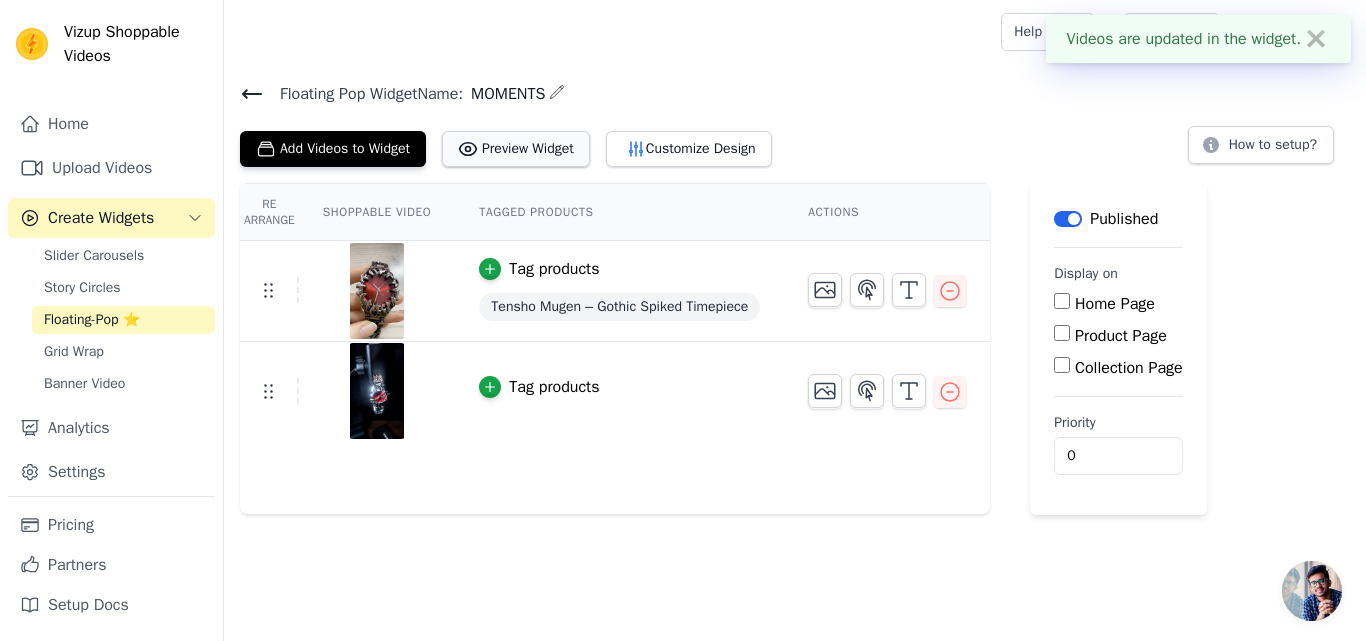 click on "Preview Widget" at bounding box center (516, 149) 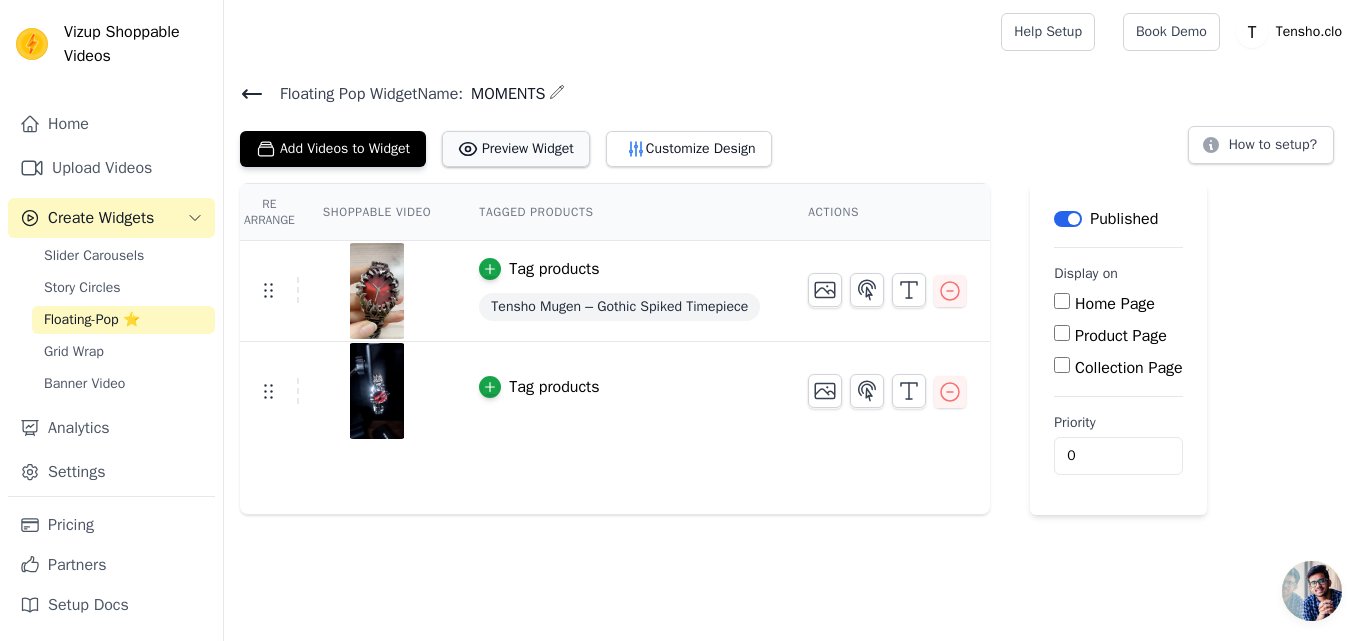 click on "Preview Widget" at bounding box center [516, 149] 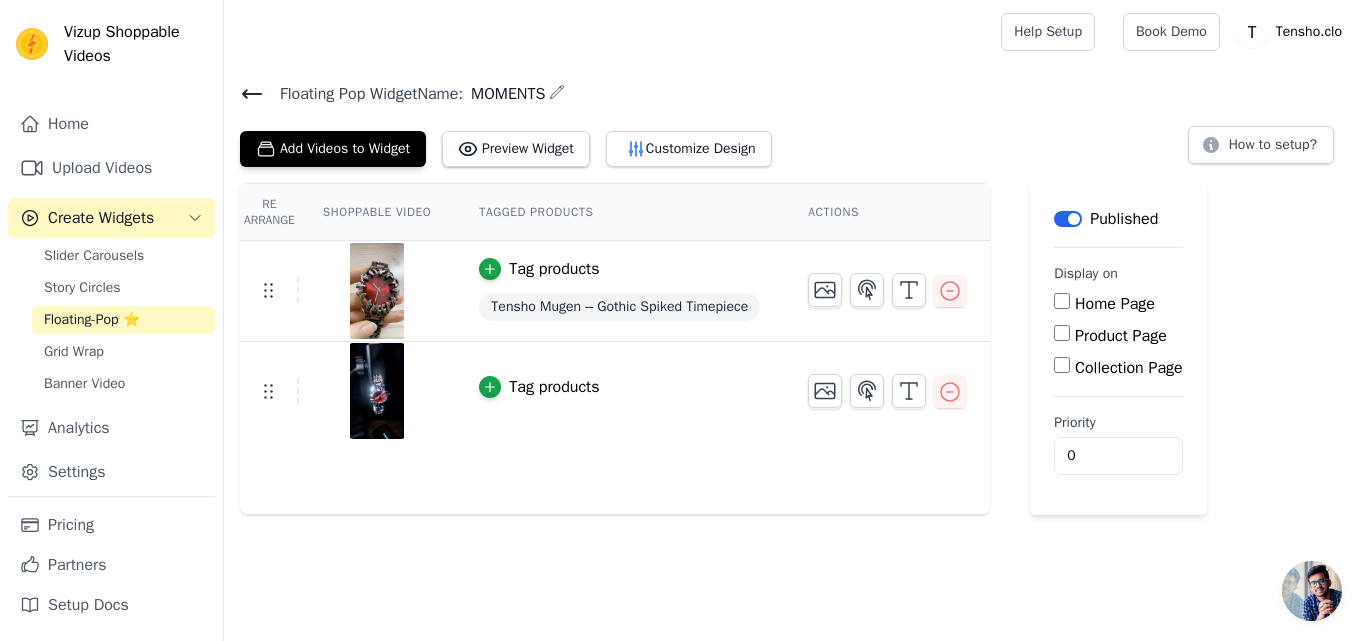 click on "Label" at bounding box center (1068, 219) 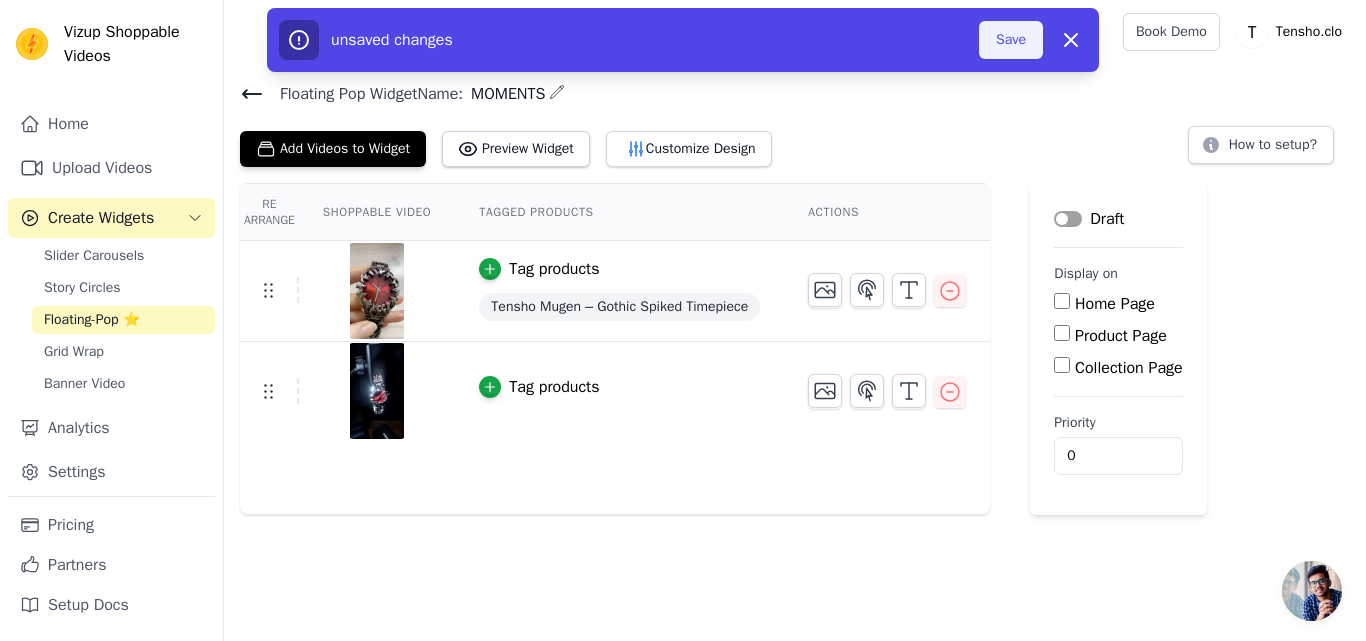click on "Save" at bounding box center [1011, 40] 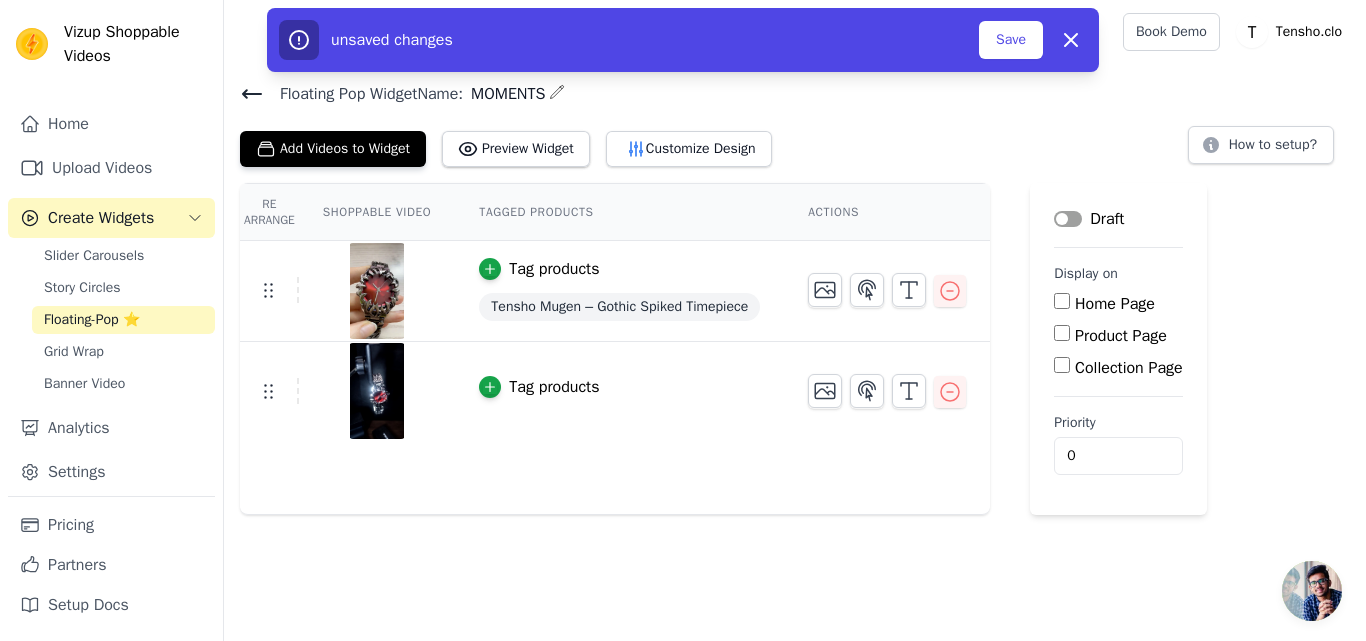 click 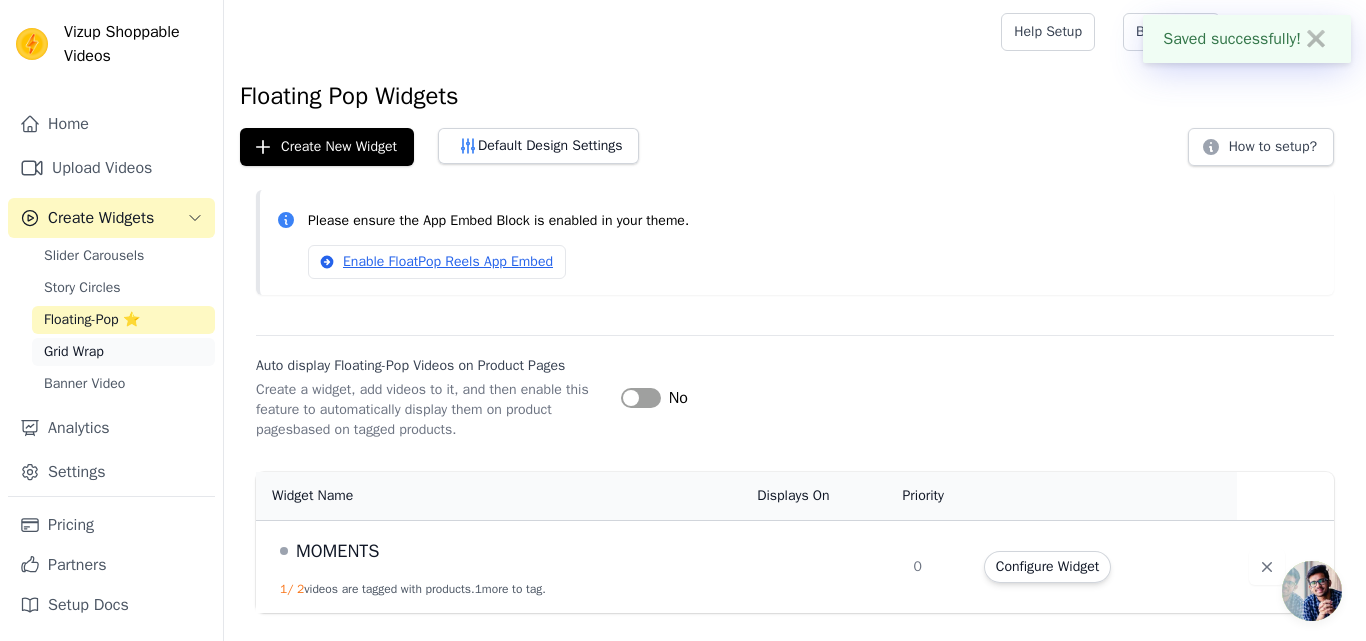 click on "Grid Wrap" at bounding box center (123, 352) 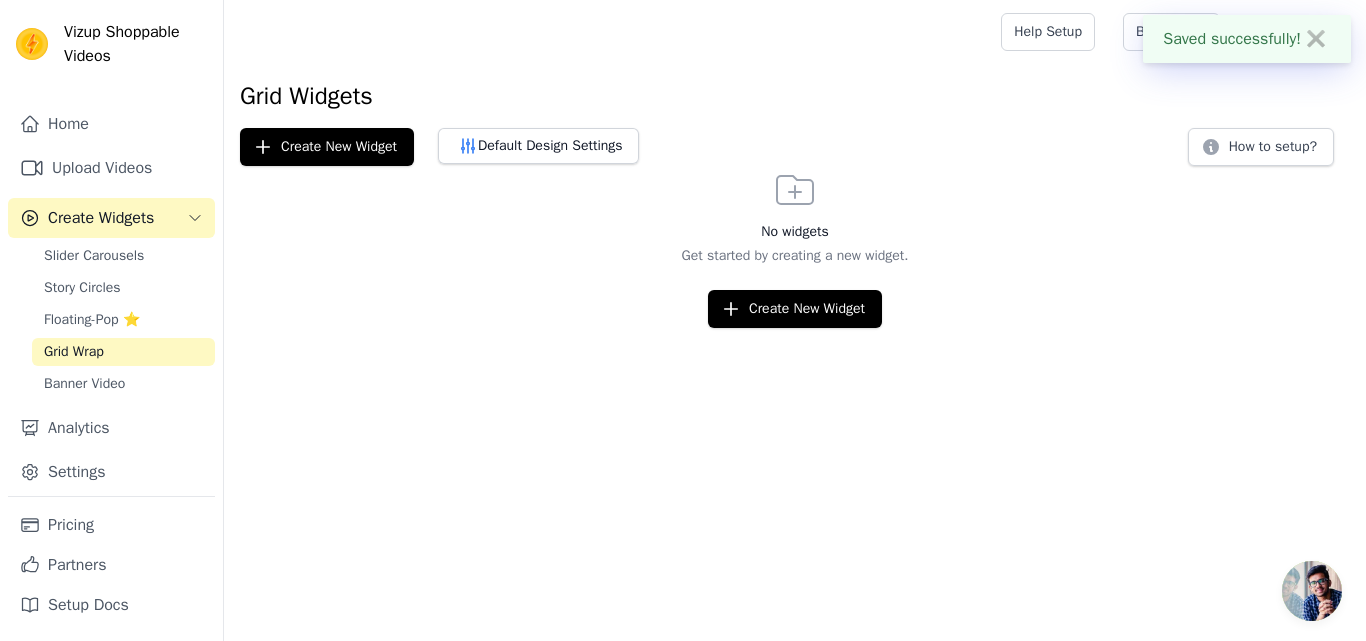click on "Saved successfully! ✖
Vizup Shoppable Videos
Home
Upload Videos       Create Widgets     Slider Carousels   Story Circles   Floating-Pop ⭐   Grid Wrap   Banner Video
Analytics
Settings
Pricing
Partners
Setup Docs   Open sidebar       Help Setup         T" at bounding box center [683, 164] 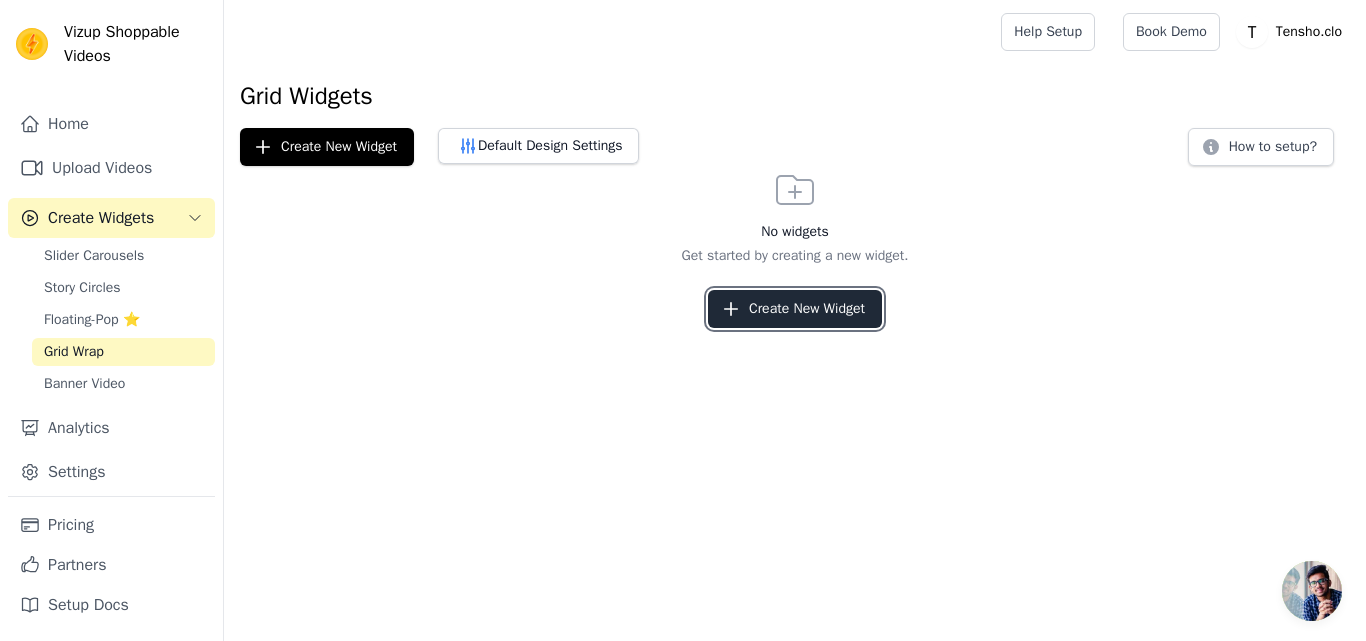 click on "Create New Widget" at bounding box center [795, 309] 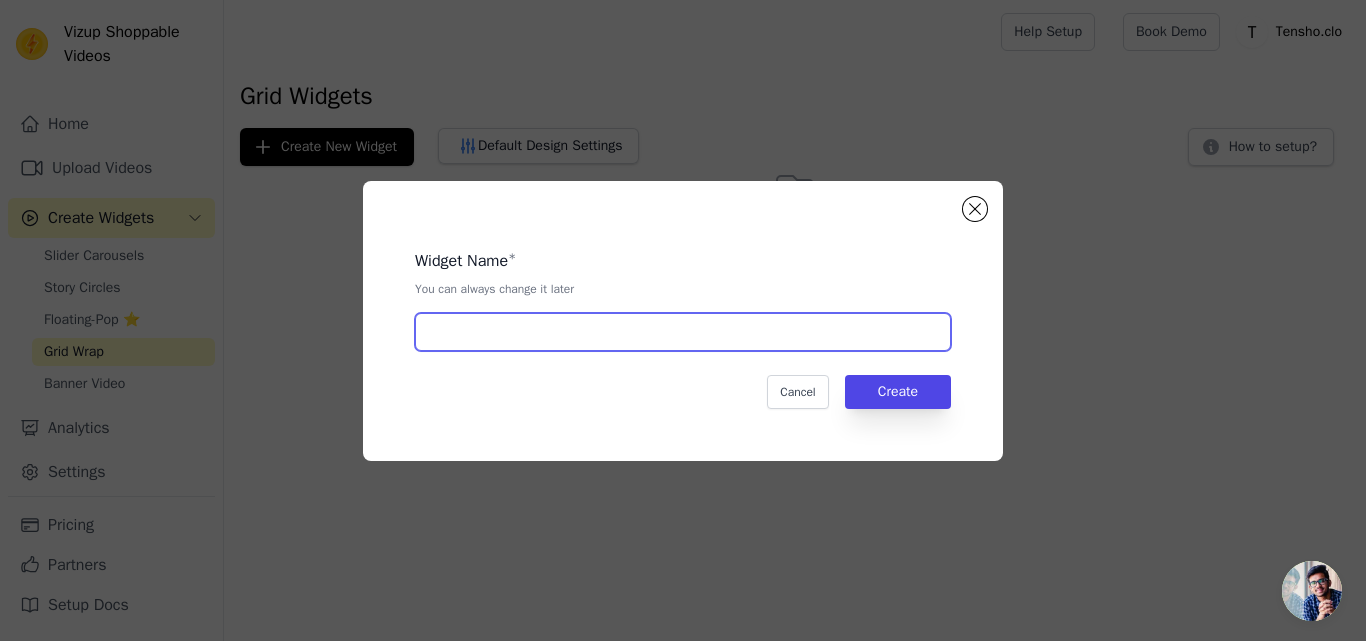 click at bounding box center [683, 332] 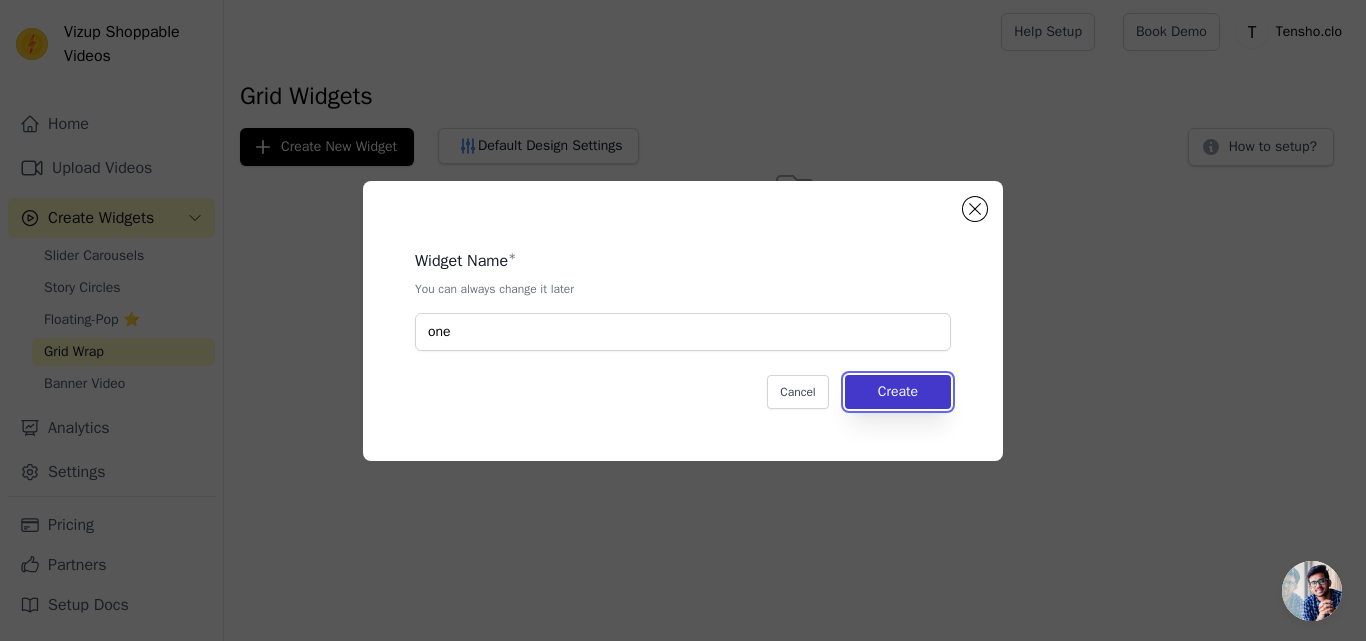 click on "Create" at bounding box center (898, 392) 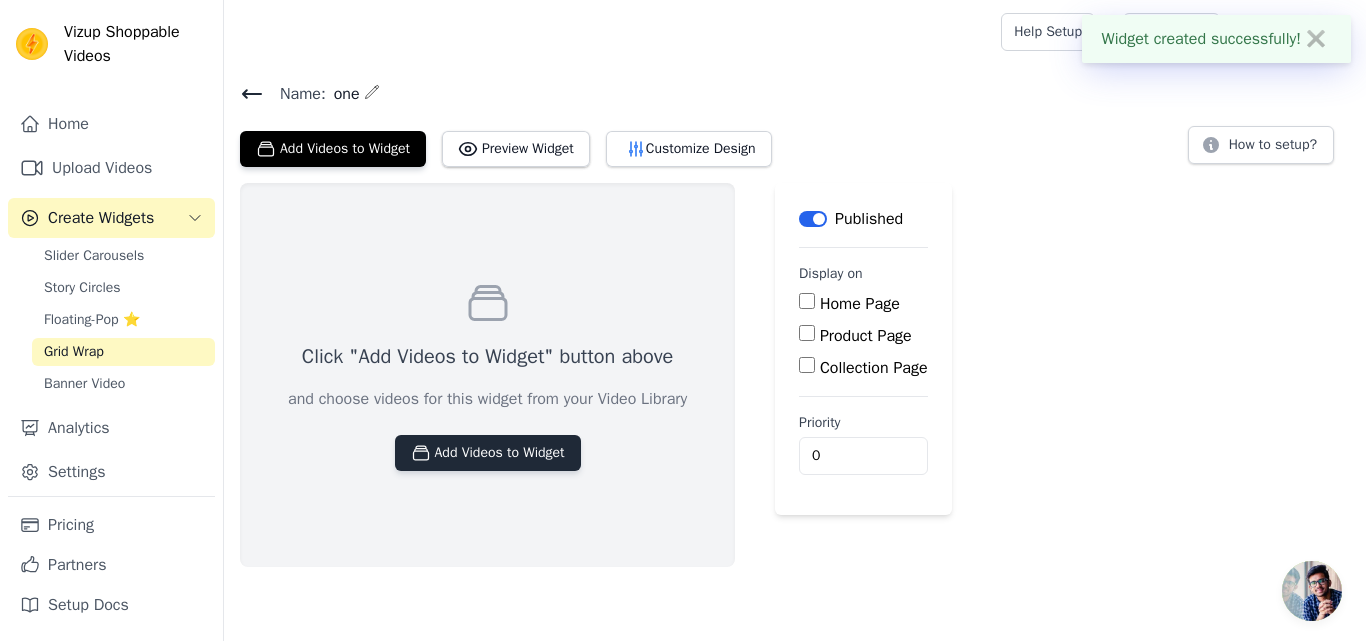 click on "Add Videos to Widget" at bounding box center [488, 453] 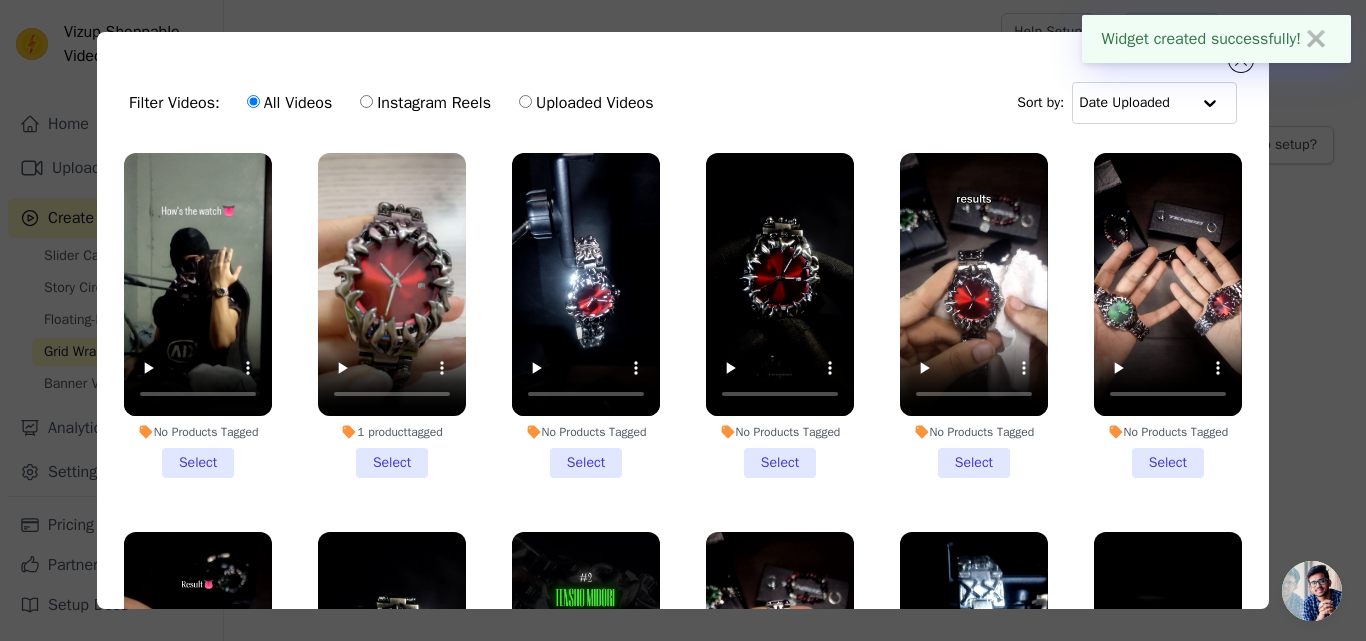 click on "No Products Tagged     Select" at bounding box center [198, 315] 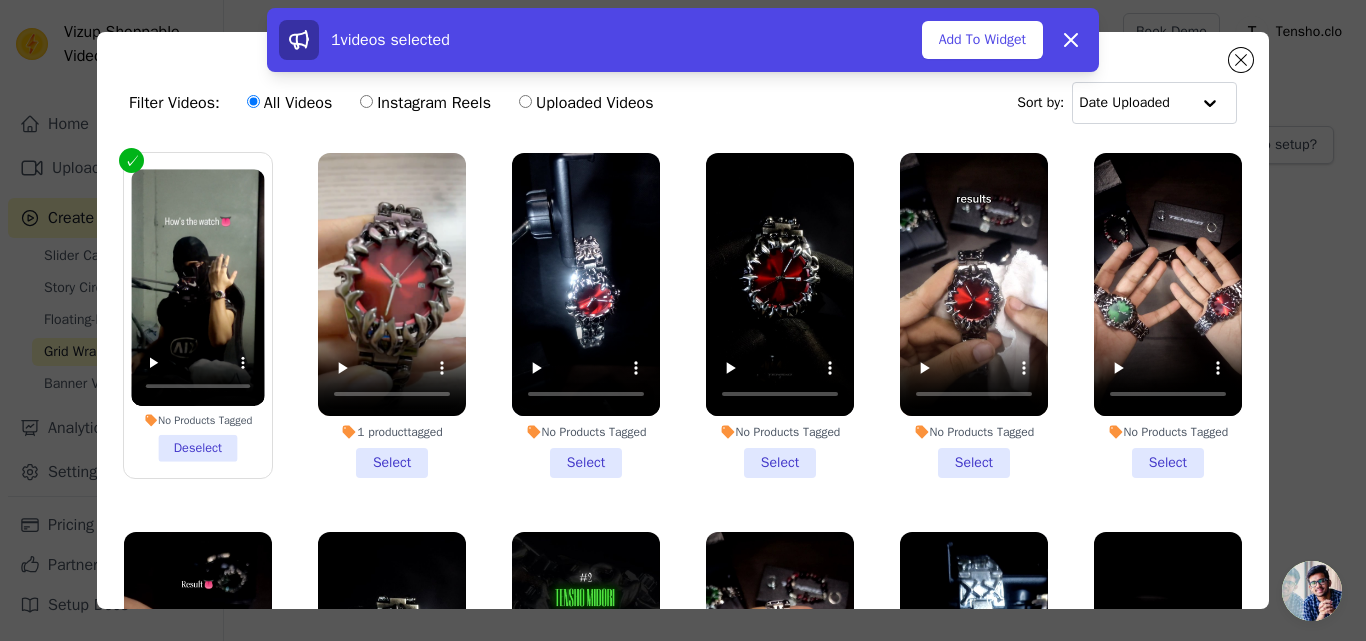 click on "1   product  tagged     Select" at bounding box center [392, 315] 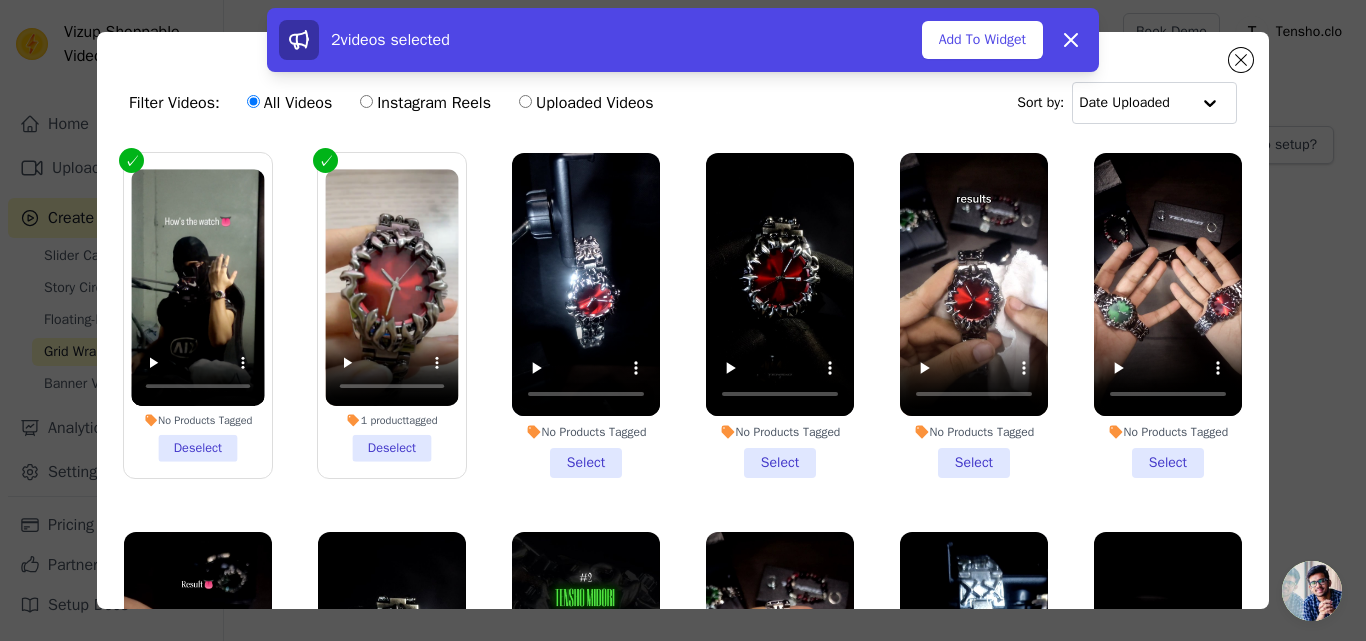 click on "No Products Tagged     Select" at bounding box center (586, 315) 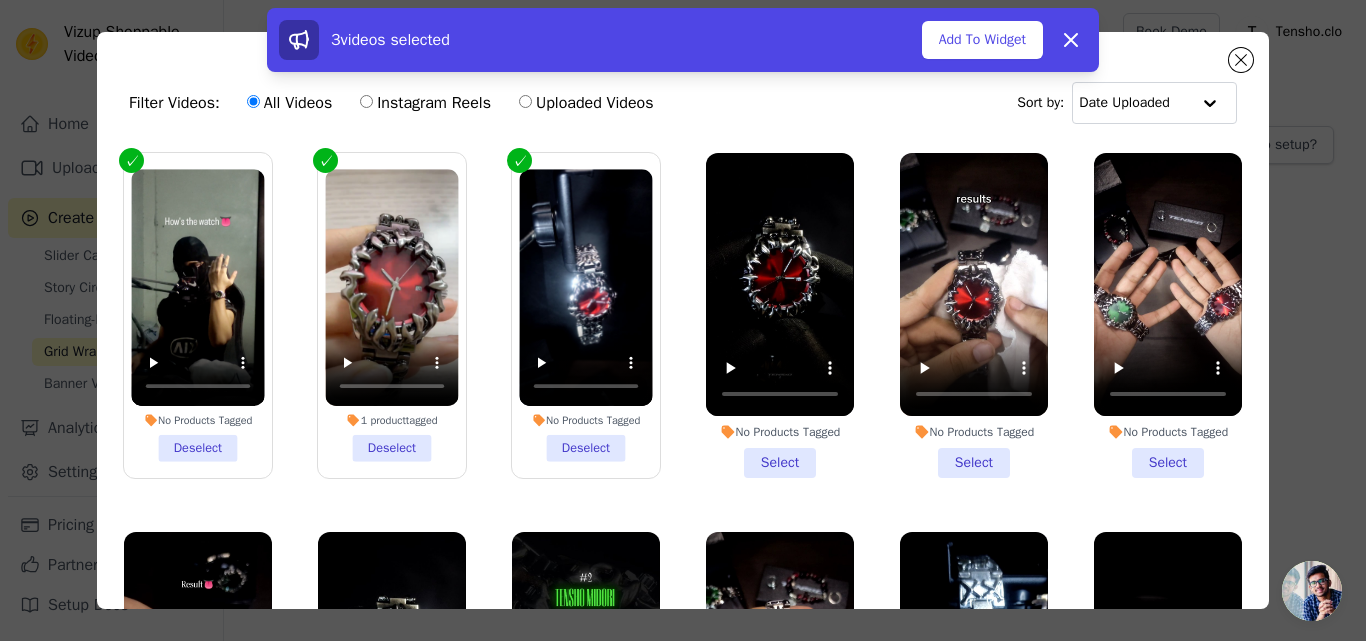 click on "No Products Tagged     Select" at bounding box center [780, 315] 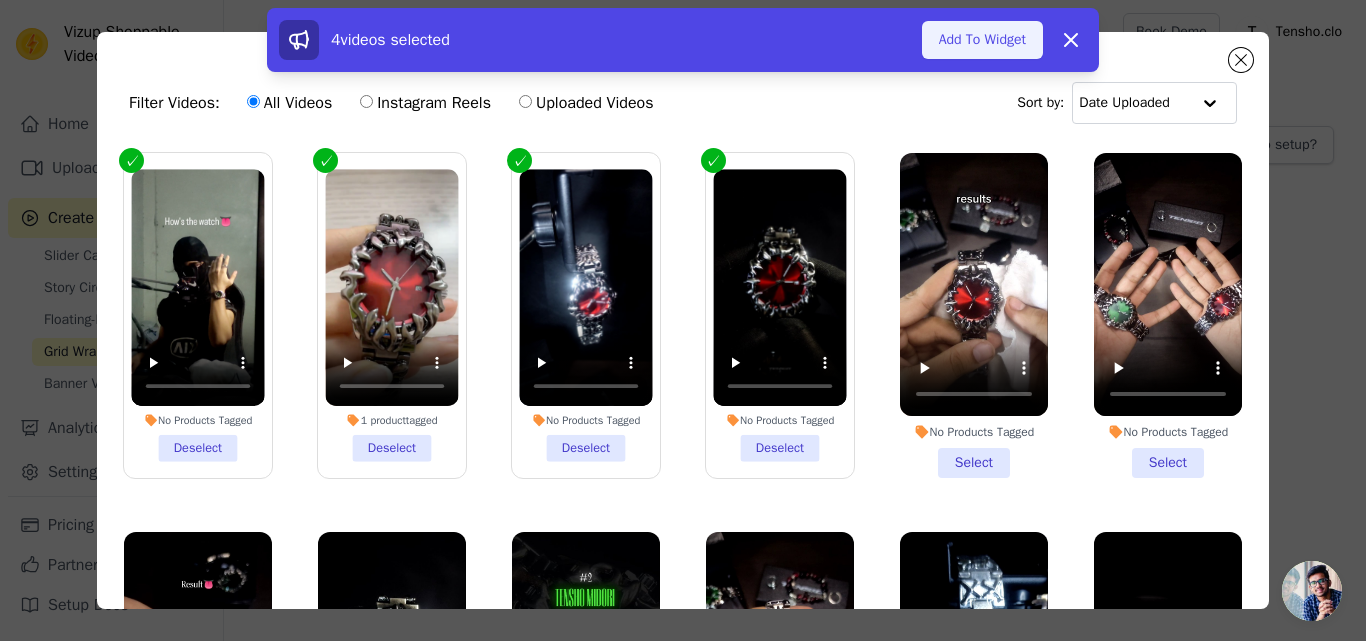 click on "Add To Widget" at bounding box center (982, 40) 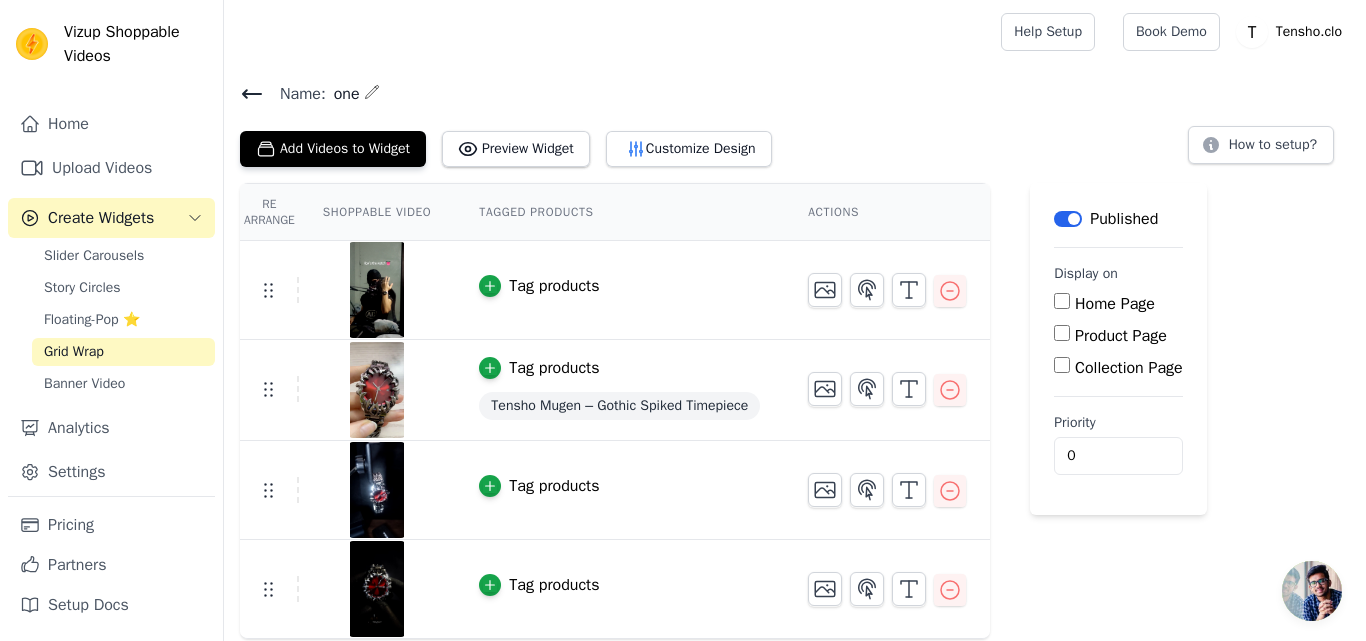 click on "Add Videos to Widget
Preview Widget       Customize Design" at bounding box center (514, 145) 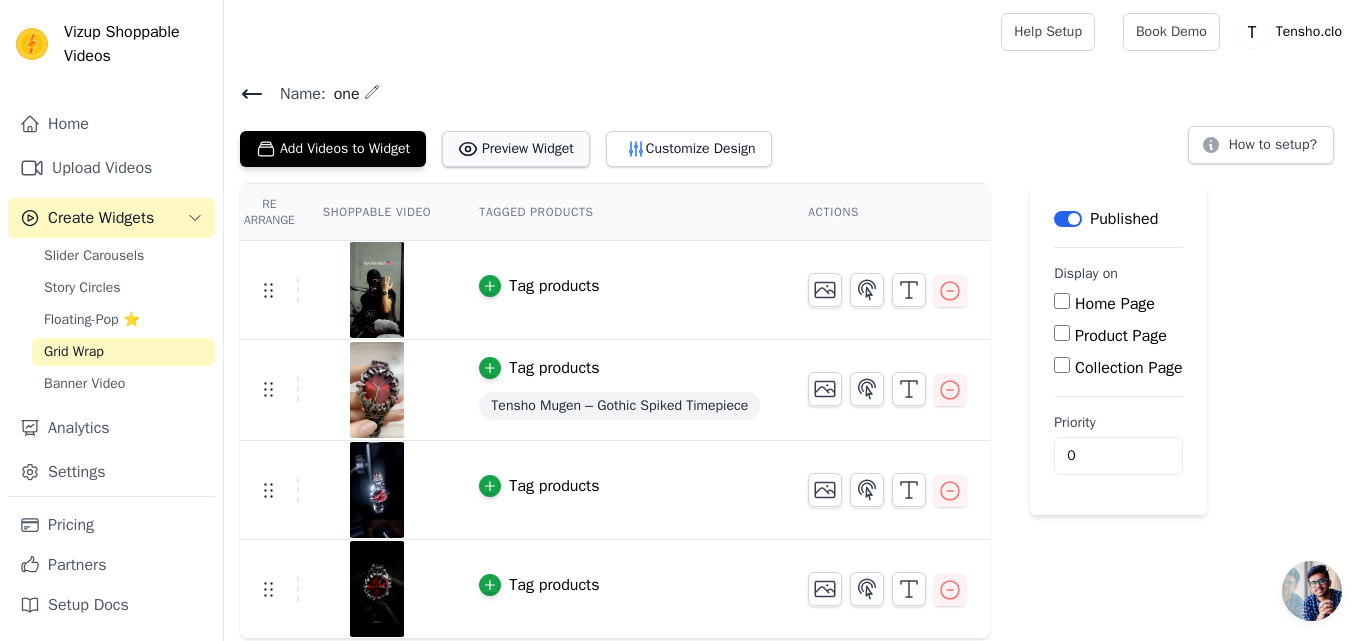click on "Preview Widget" at bounding box center (516, 149) 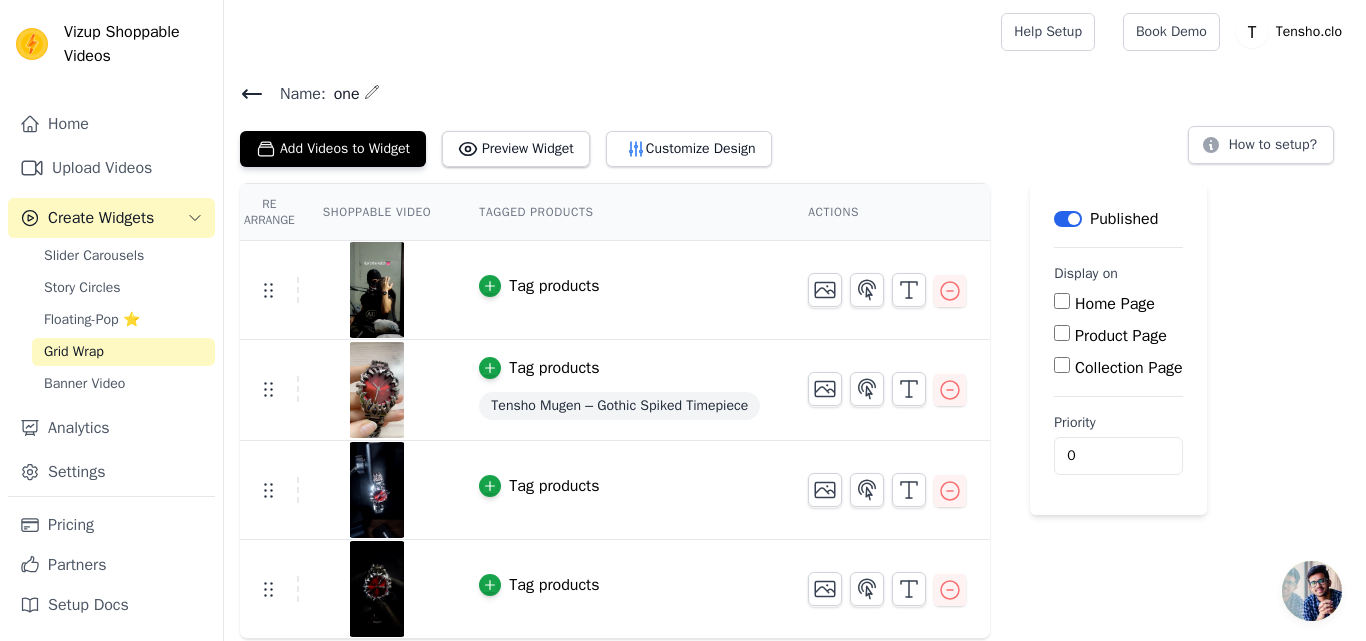 click on "Label" at bounding box center (1068, 219) 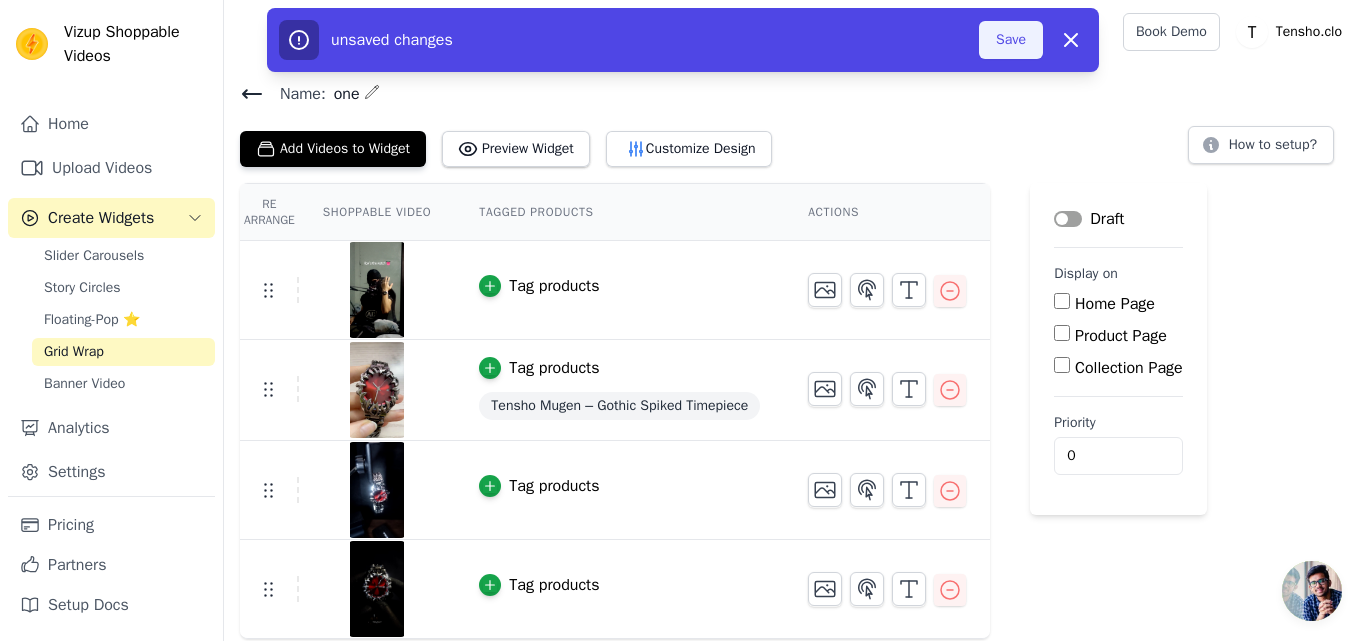 click on "Save" at bounding box center (1011, 40) 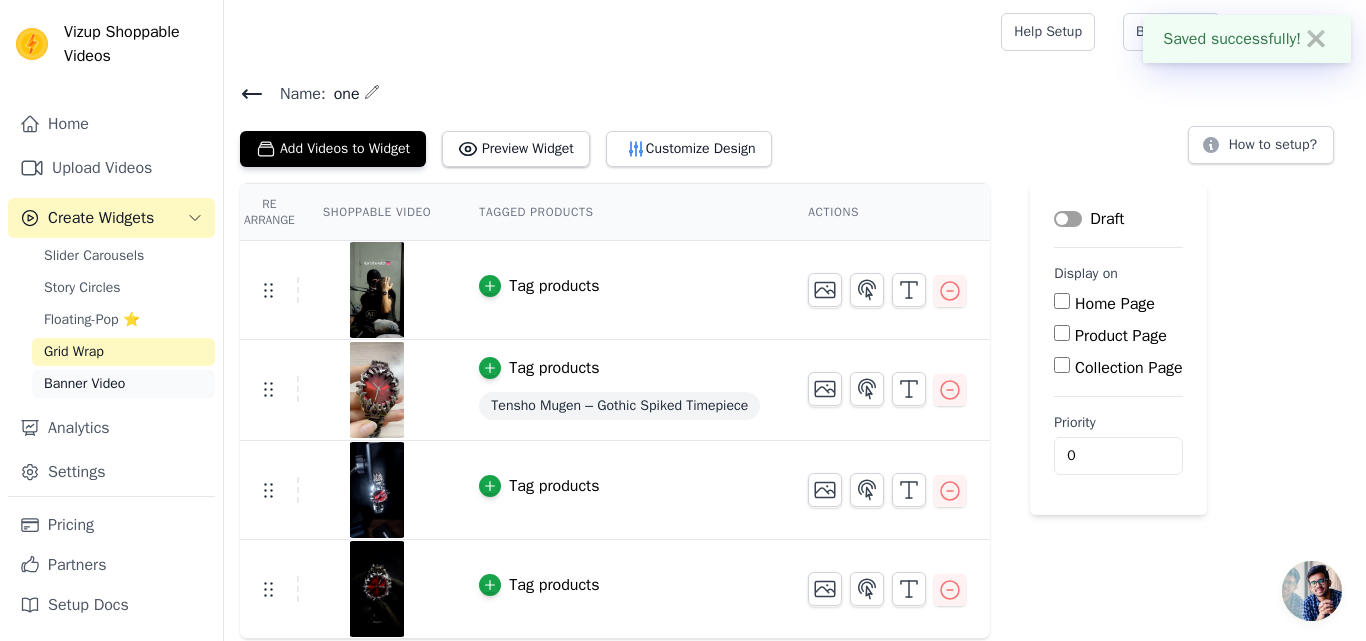 click on "Banner Video" at bounding box center [84, 384] 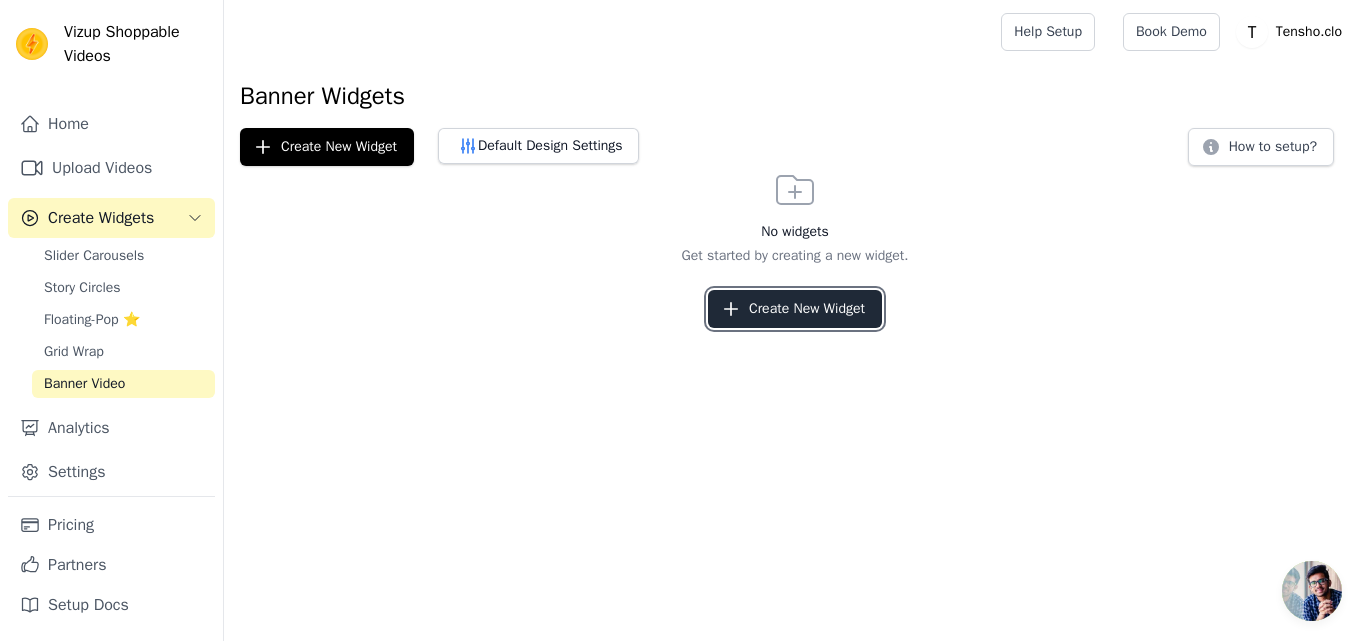 click on "Create New Widget" at bounding box center [795, 309] 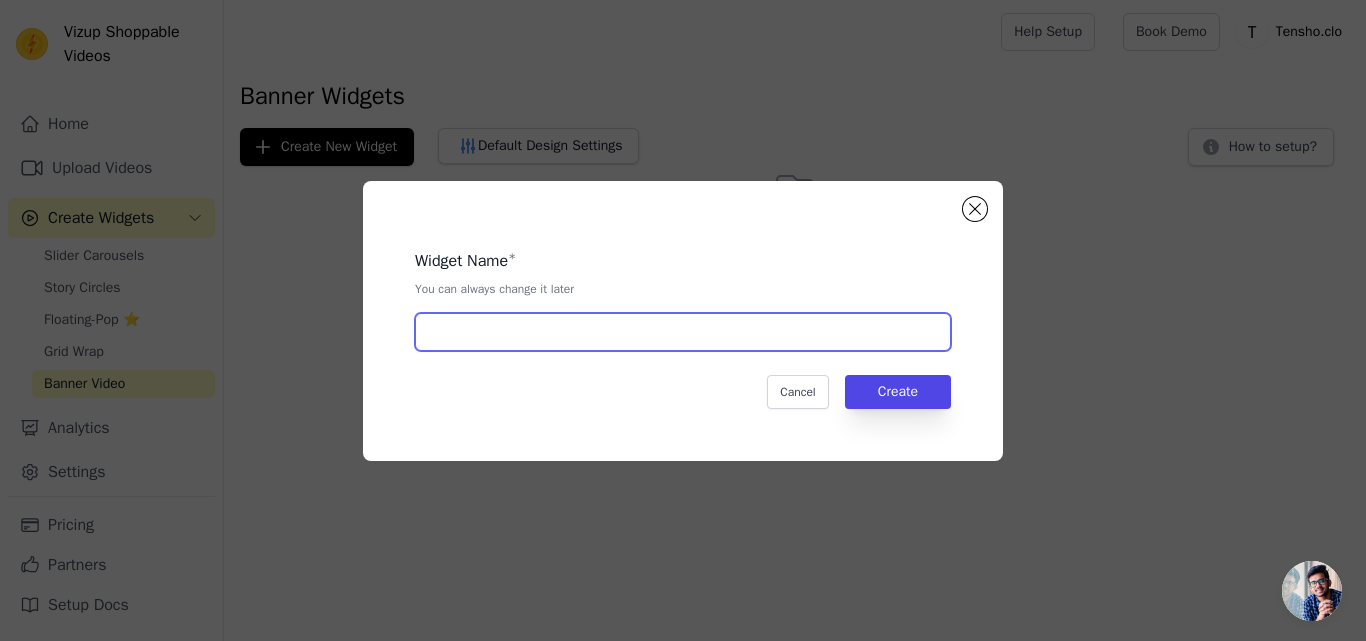 click at bounding box center (683, 332) 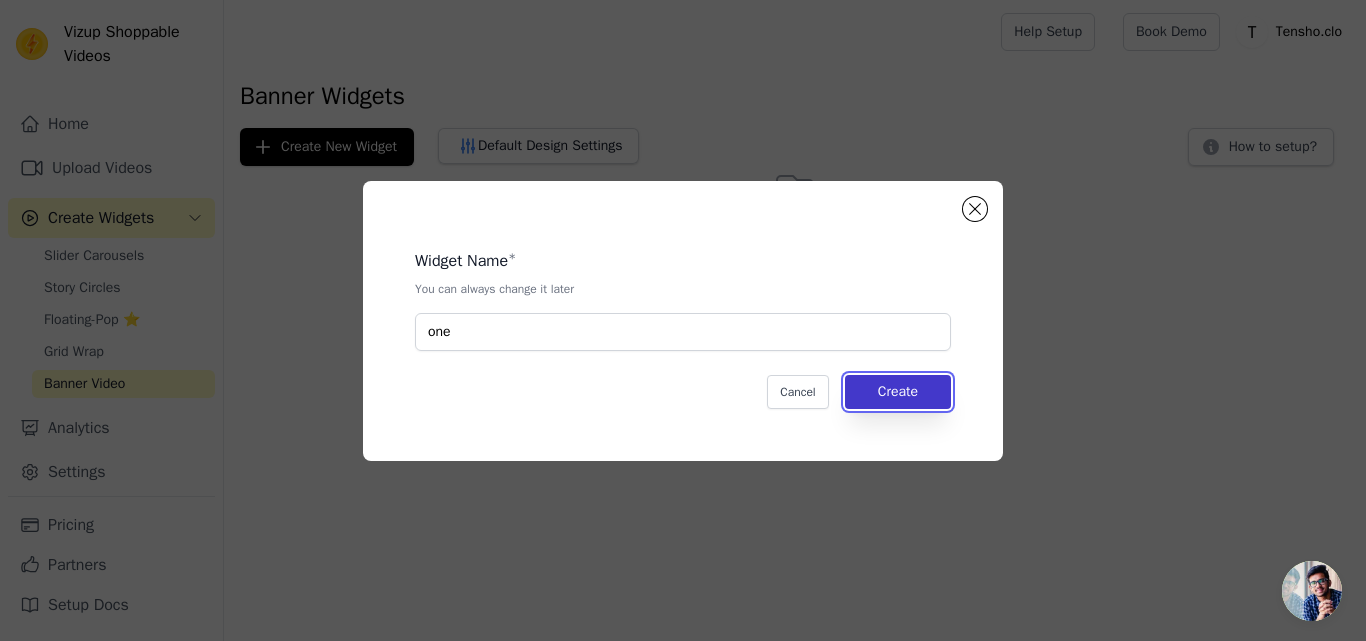 click on "Create" at bounding box center [898, 392] 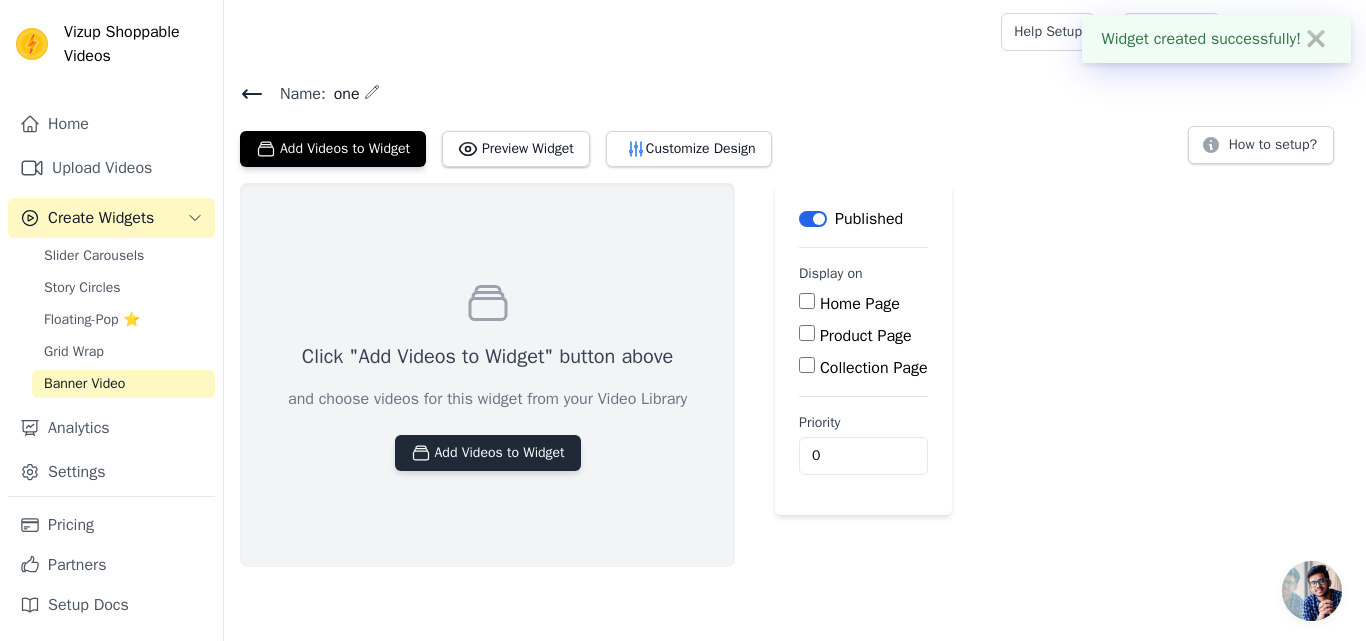 click on "Add Videos to Widget" at bounding box center [488, 453] 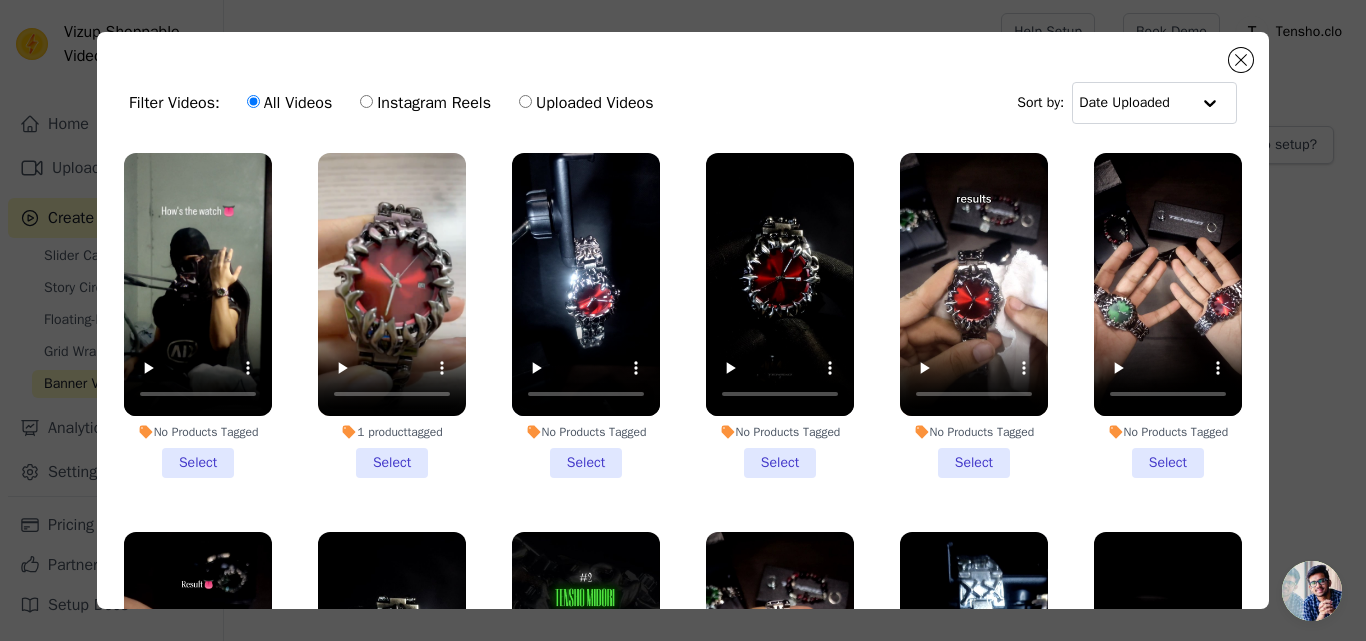 click on "No Products Tagged     Select" at bounding box center [198, 315] 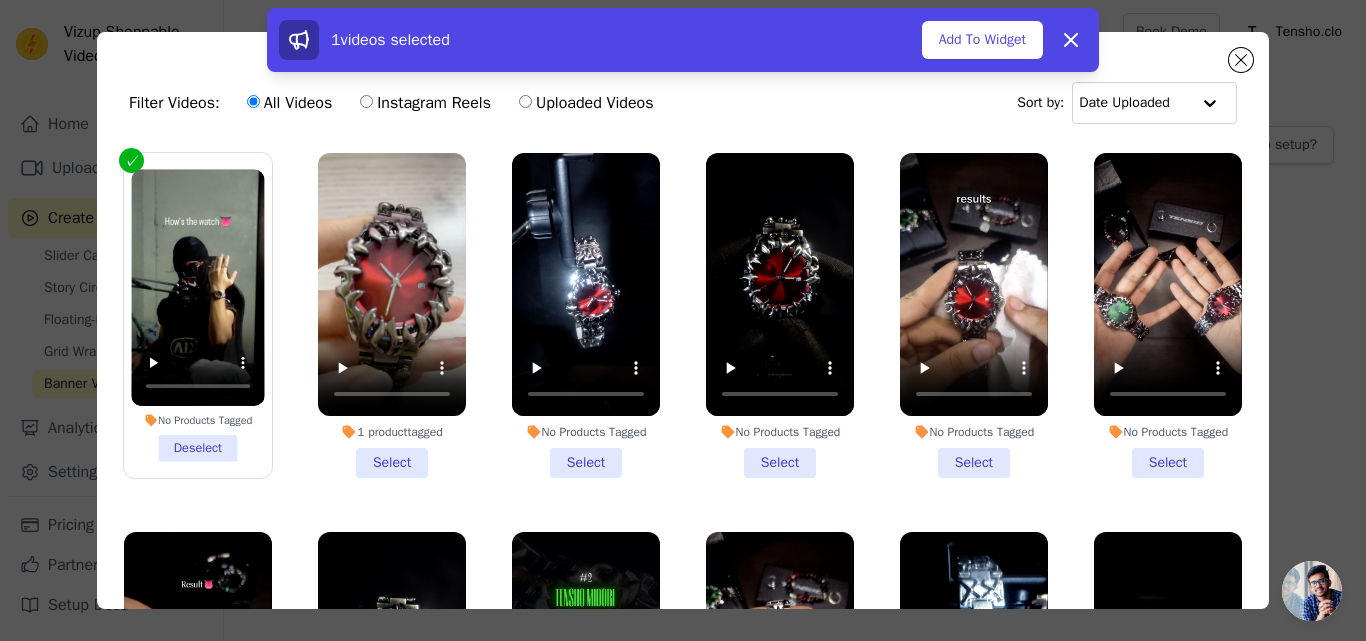 click on "1   product  tagged     Select" at bounding box center [392, 315] 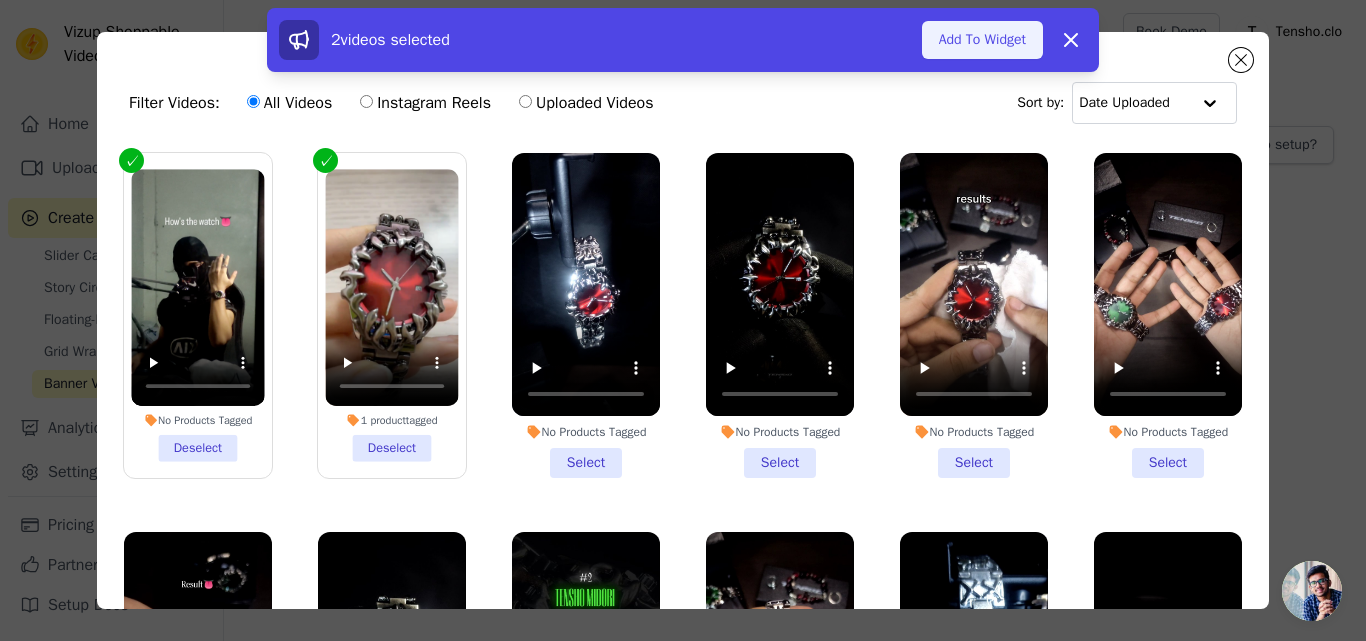click on "Add To Widget" at bounding box center [982, 40] 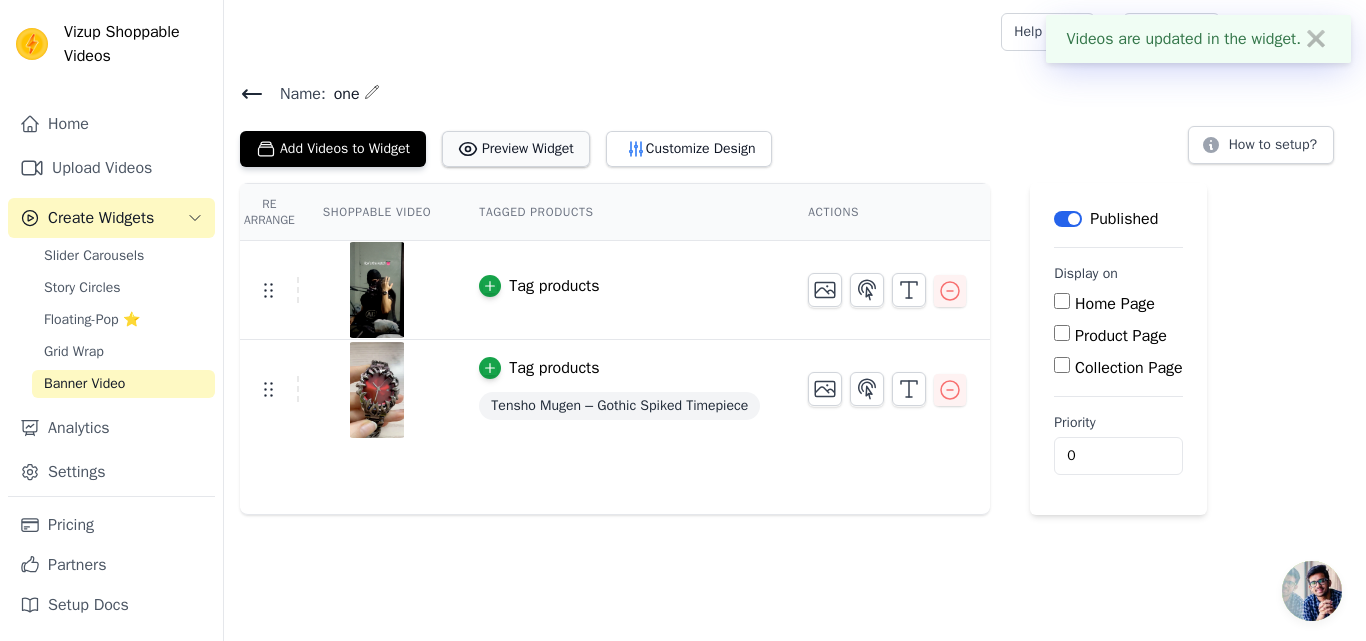 click on "Preview Widget" at bounding box center (516, 149) 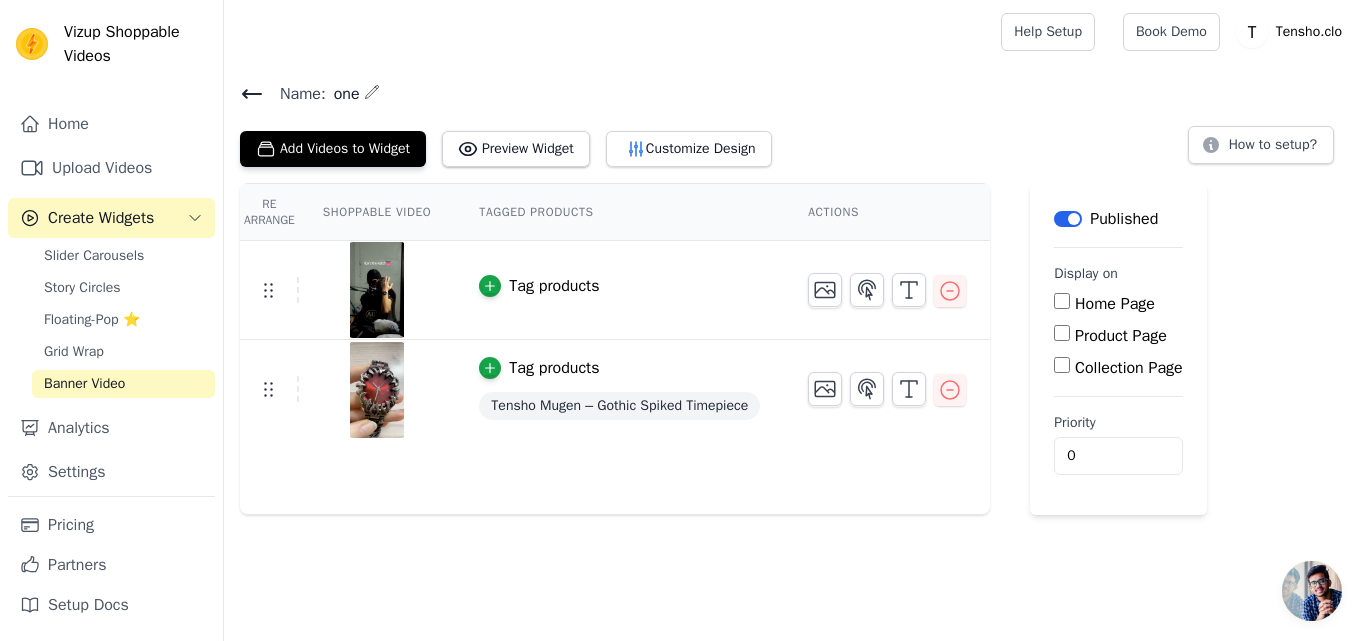 click on "Published" at bounding box center (1106, 219) 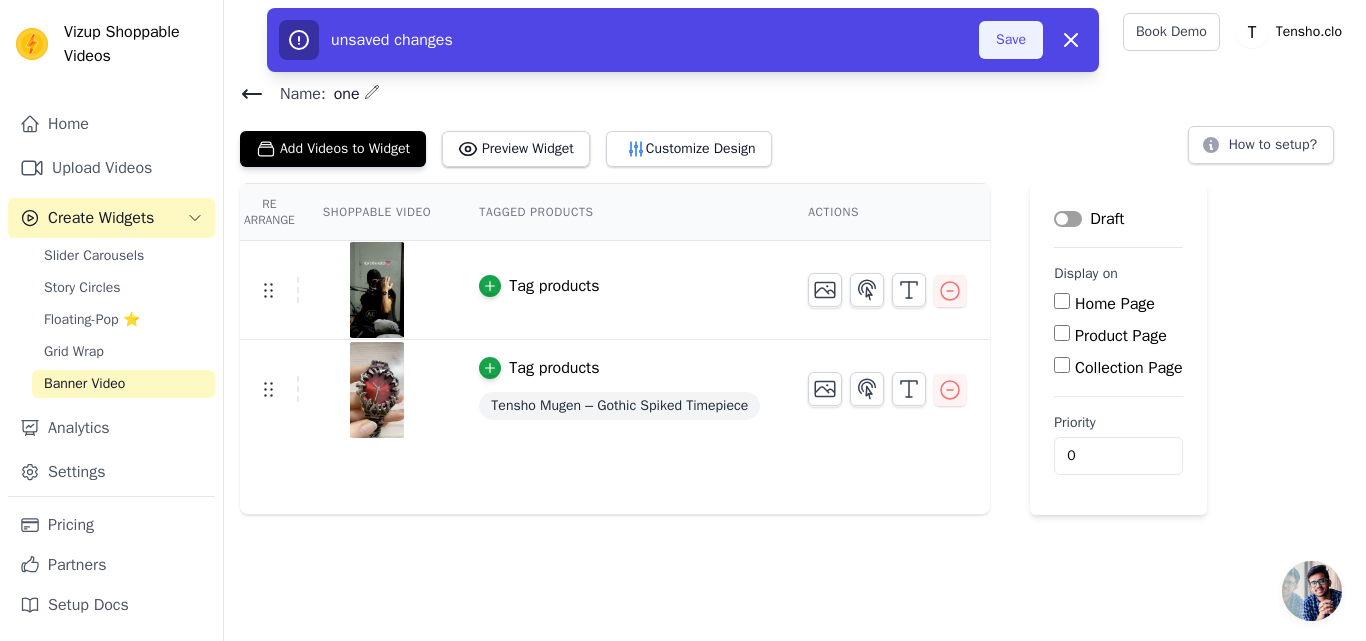 click on "Save" at bounding box center [1011, 40] 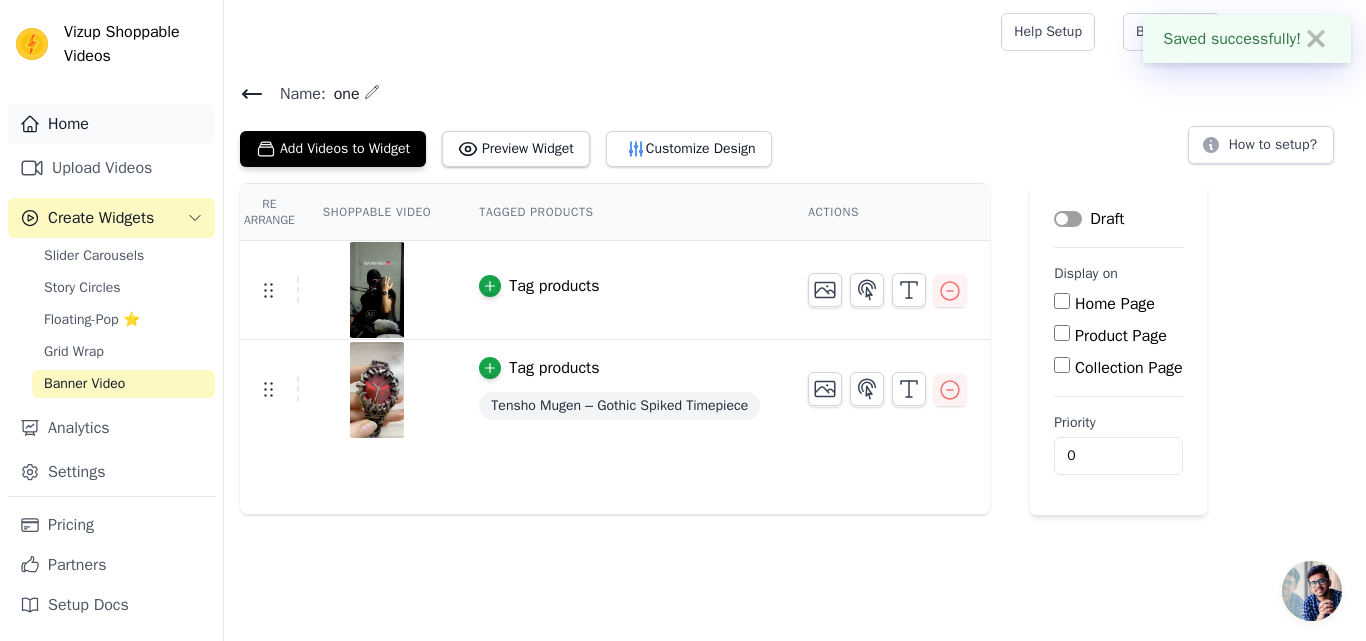 click on "Home" at bounding box center (111, 124) 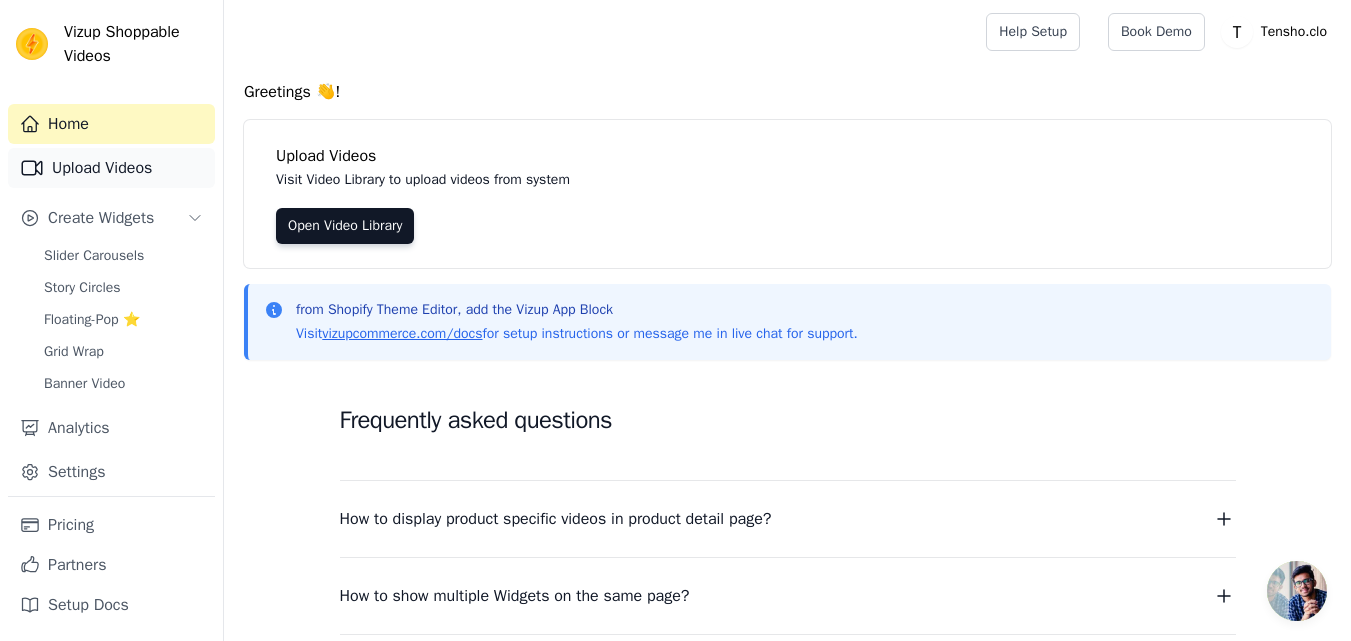click on "Upload Videos" at bounding box center [111, 168] 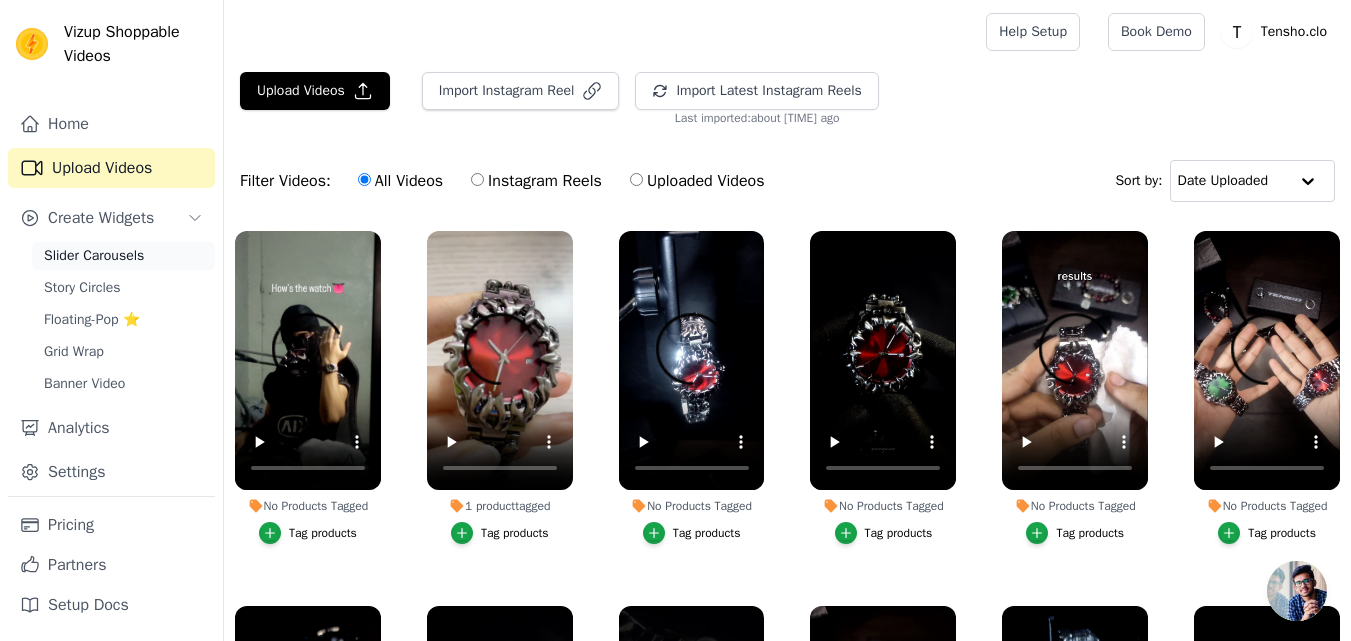 click on "Slider Carousels" at bounding box center [123, 256] 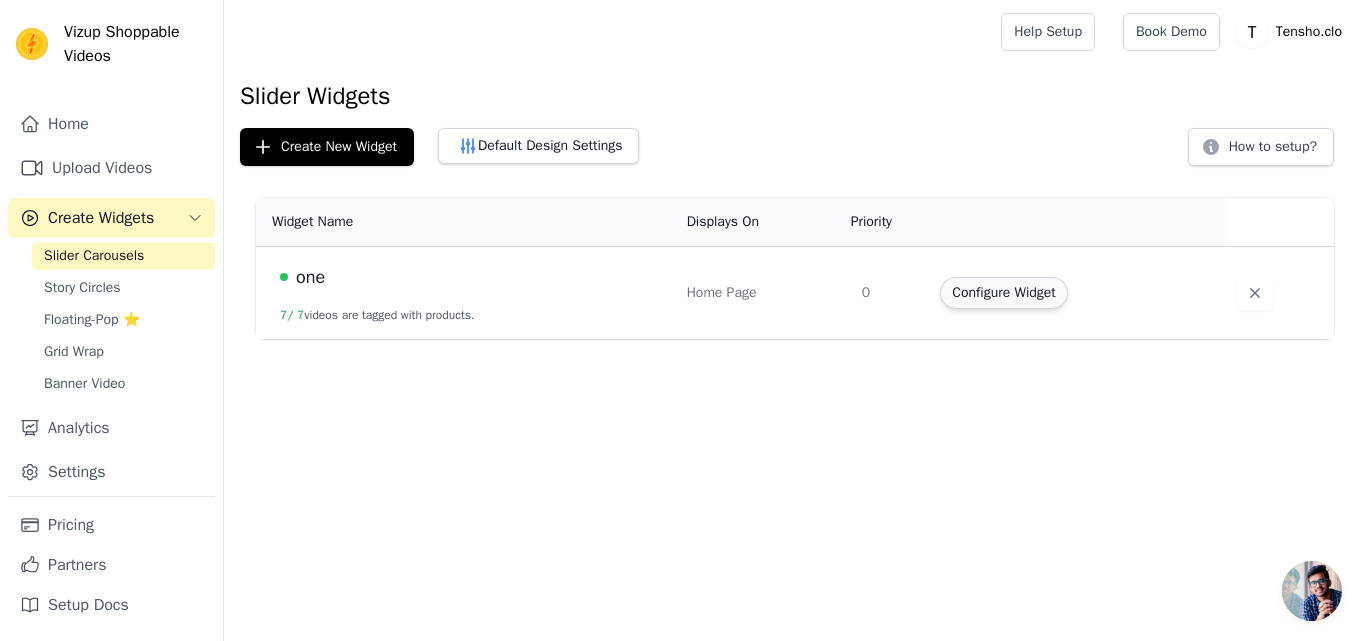 click on "Configure Widget" at bounding box center [1003, 293] 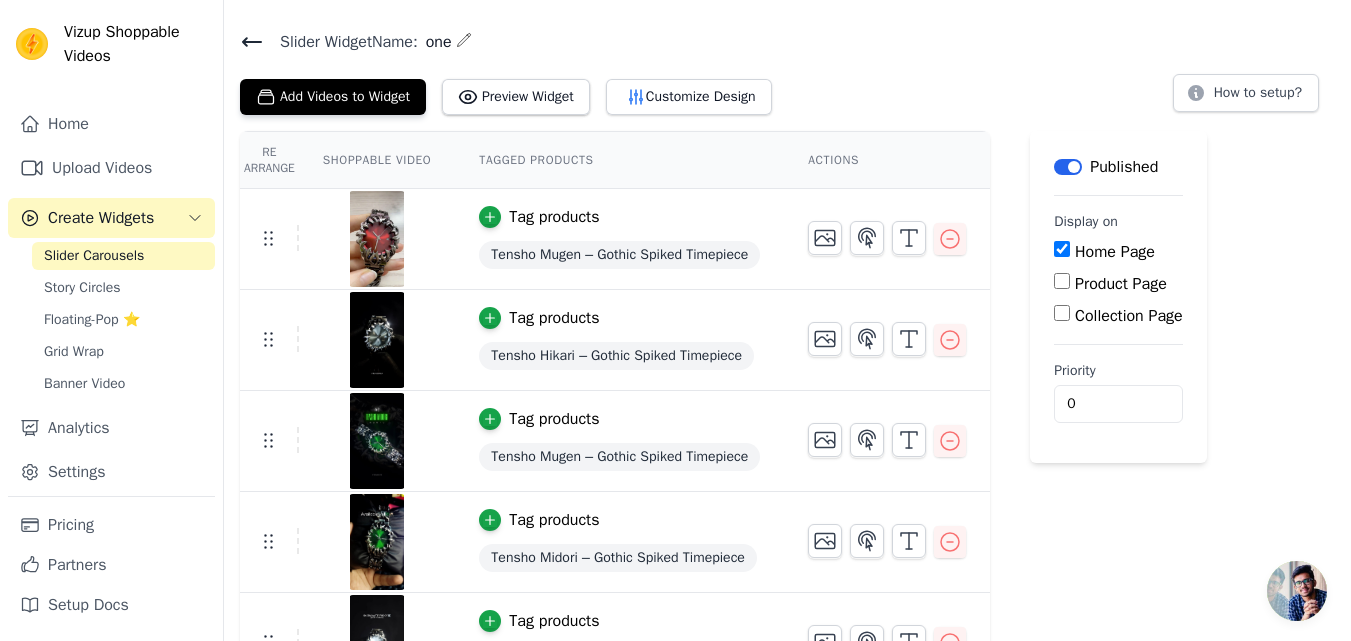 scroll, scrollTop: 0, scrollLeft: 0, axis: both 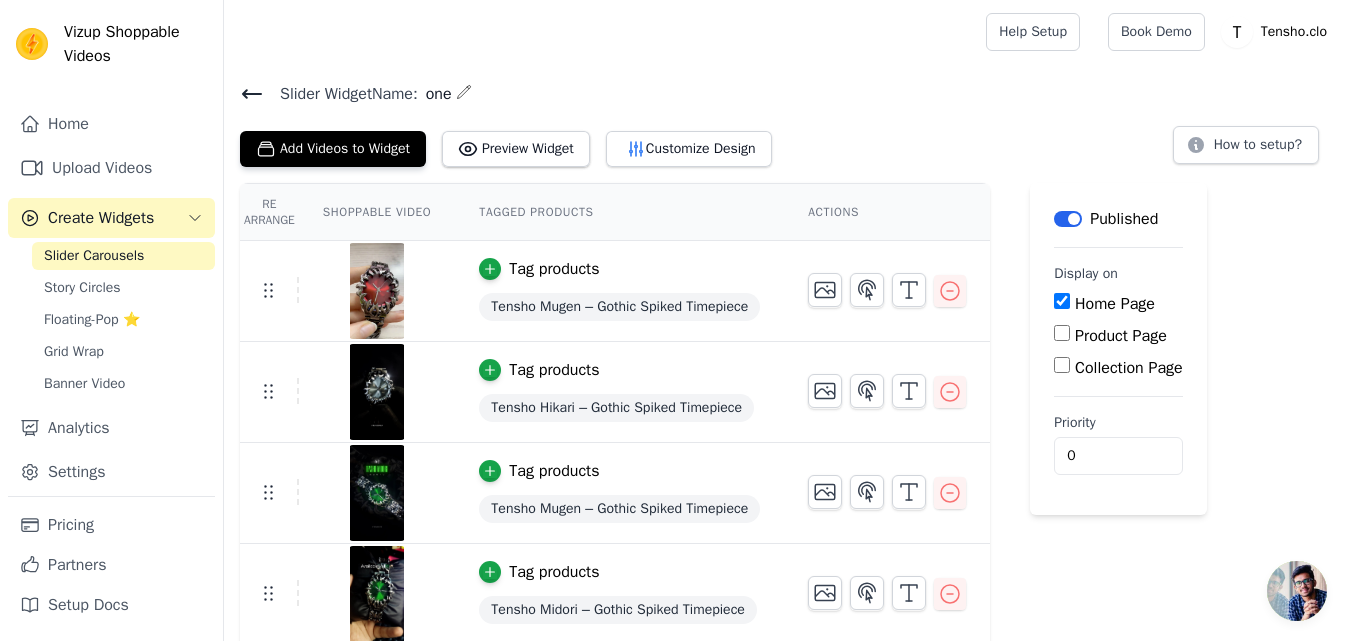 click on "Slider Widget  Name:   one
Add Videos to Widget
Preview Widget       Customize Design
How to setup?" at bounding box center (787, 123) 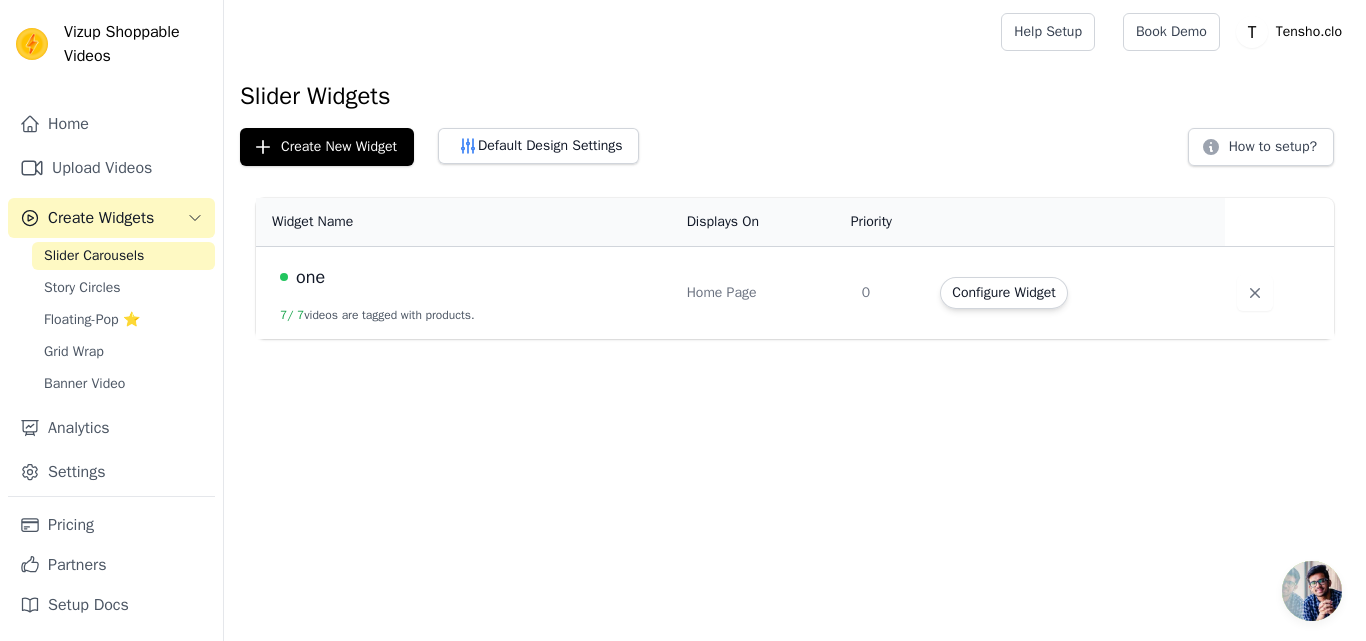 click on "one" at bounding box center [471, 277] 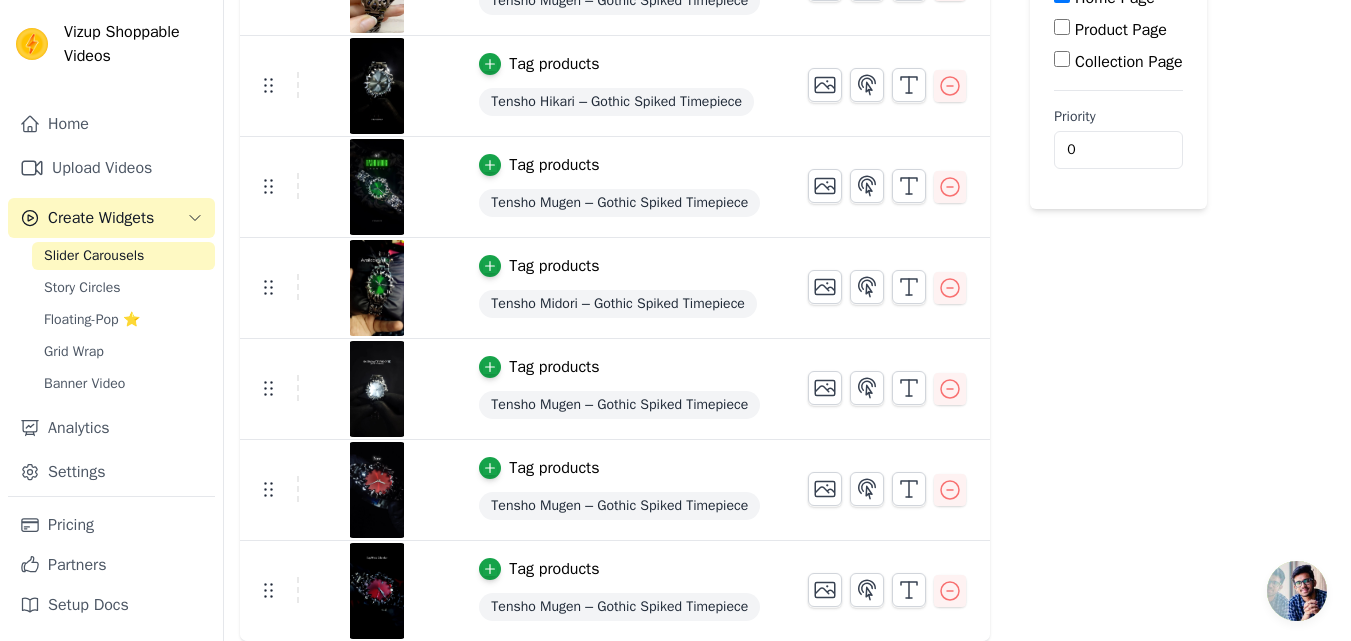 scroll, scrollTop: 0, scrollLeft: 0, axis: both 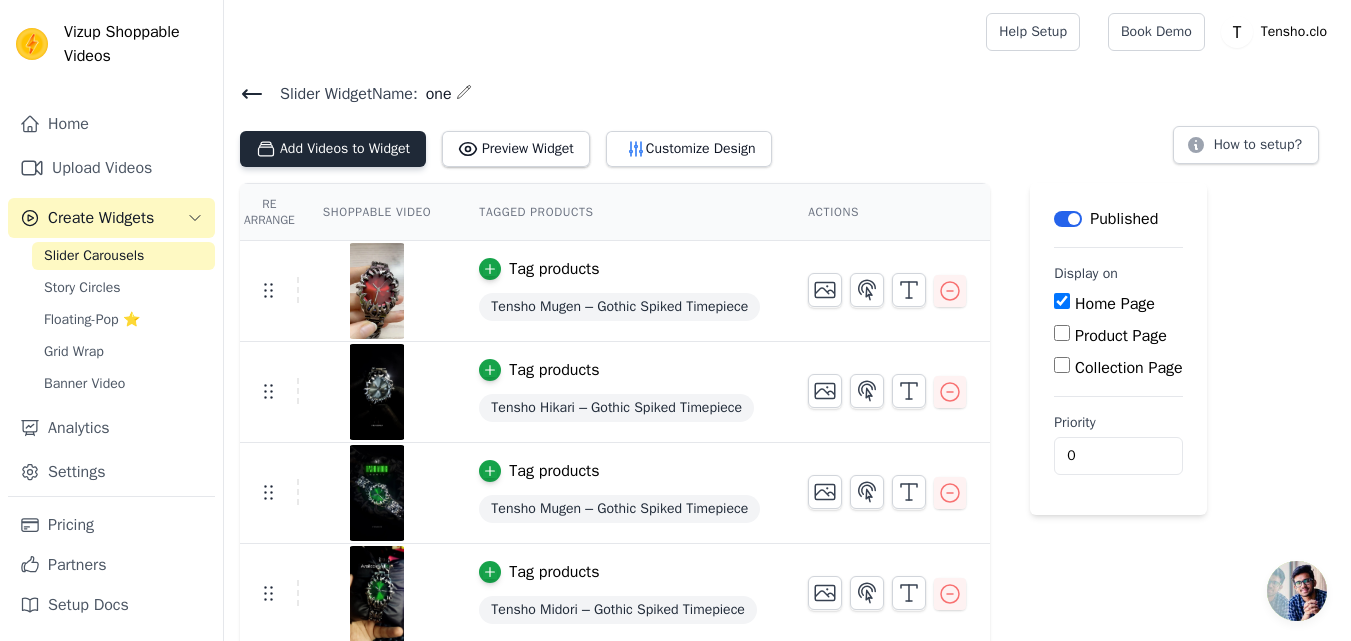 click on "Add Videos to Widget" at bounding box center (333, 149) 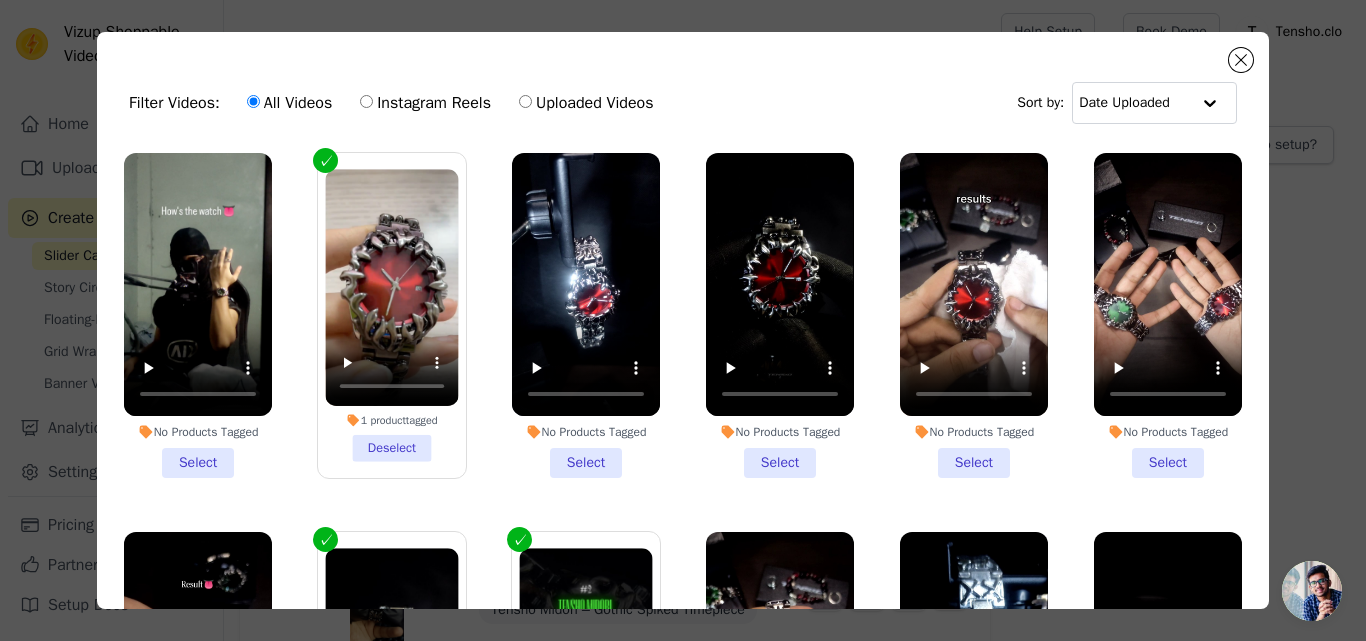 click on "No Products Tagged     Select" at bounding box center [198, 315] 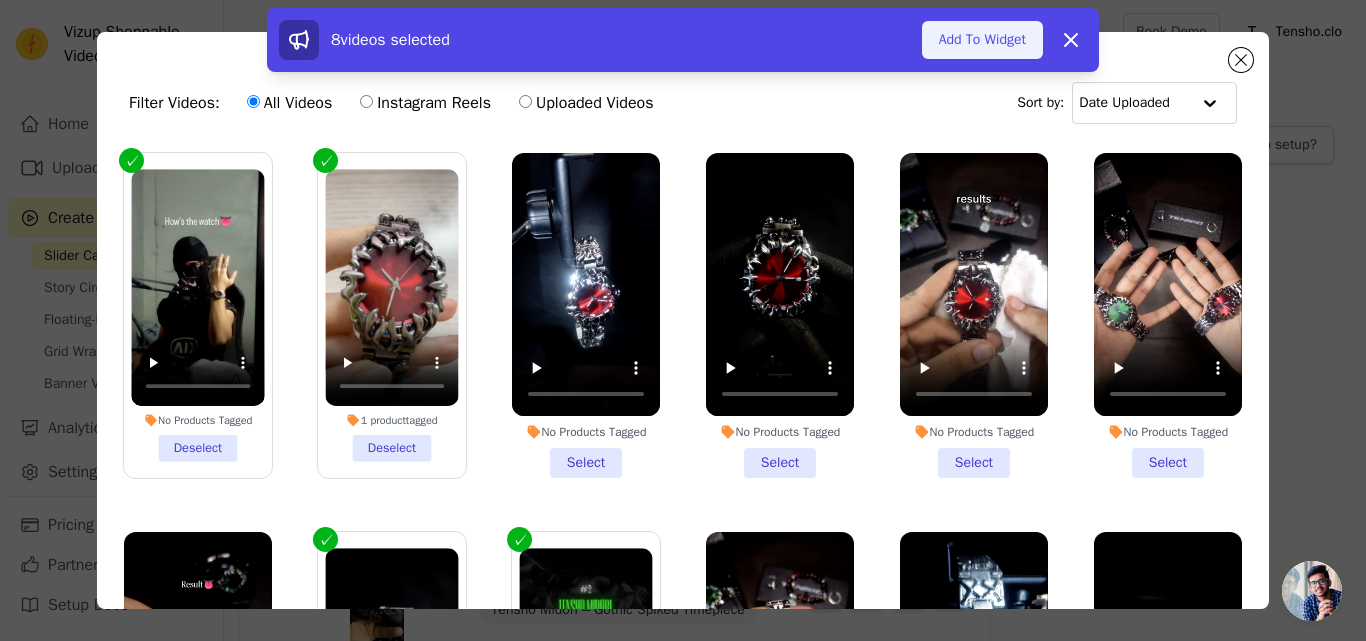 click on "Add To Widget" at bounding box center (982, 40) 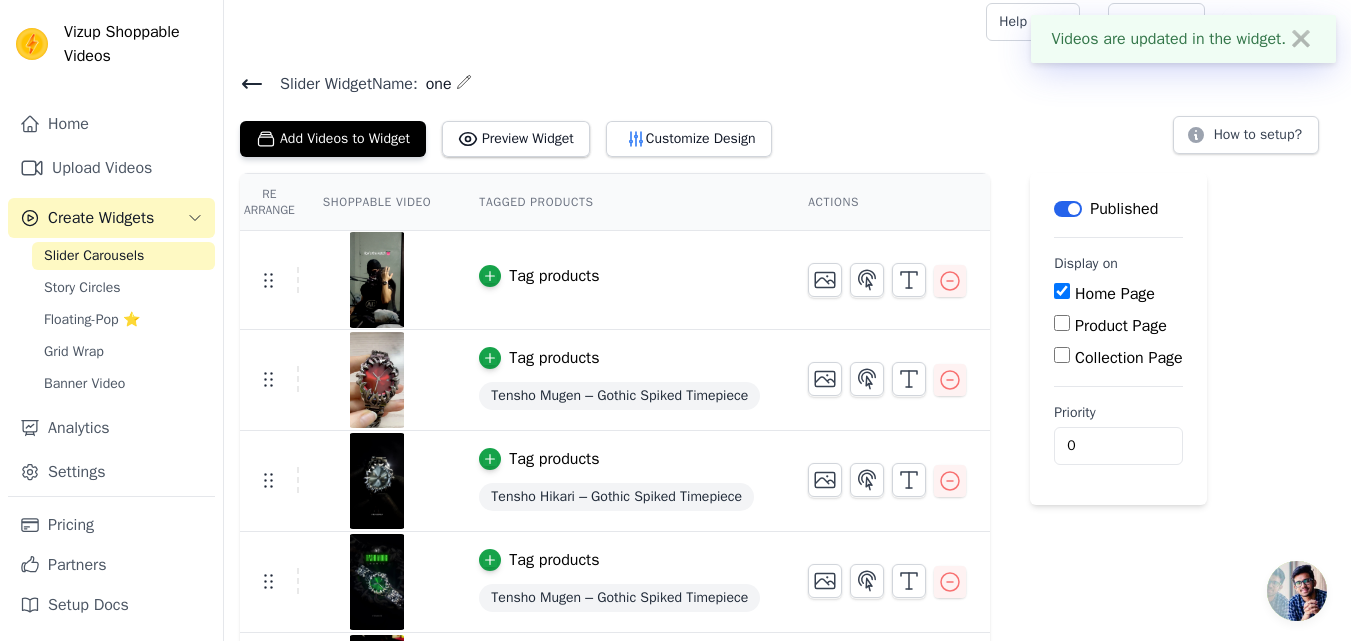 scroll, scrollTop: 8, scrollLeft: 0, axis: vertical 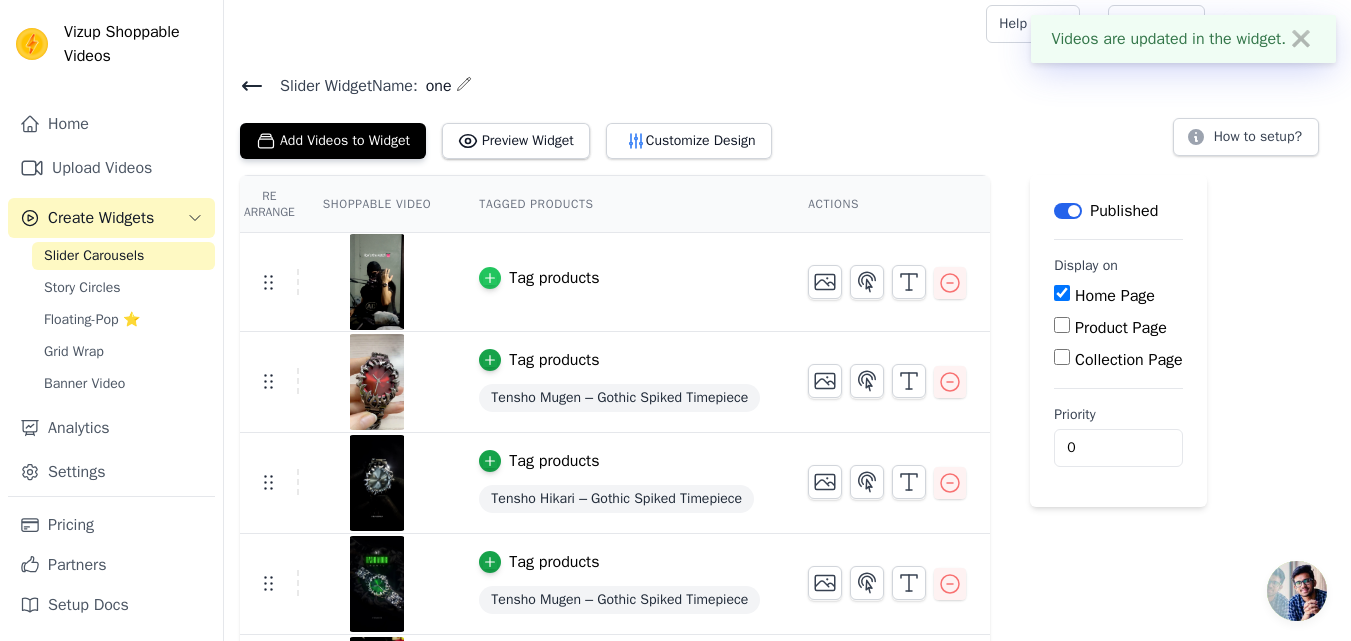 click 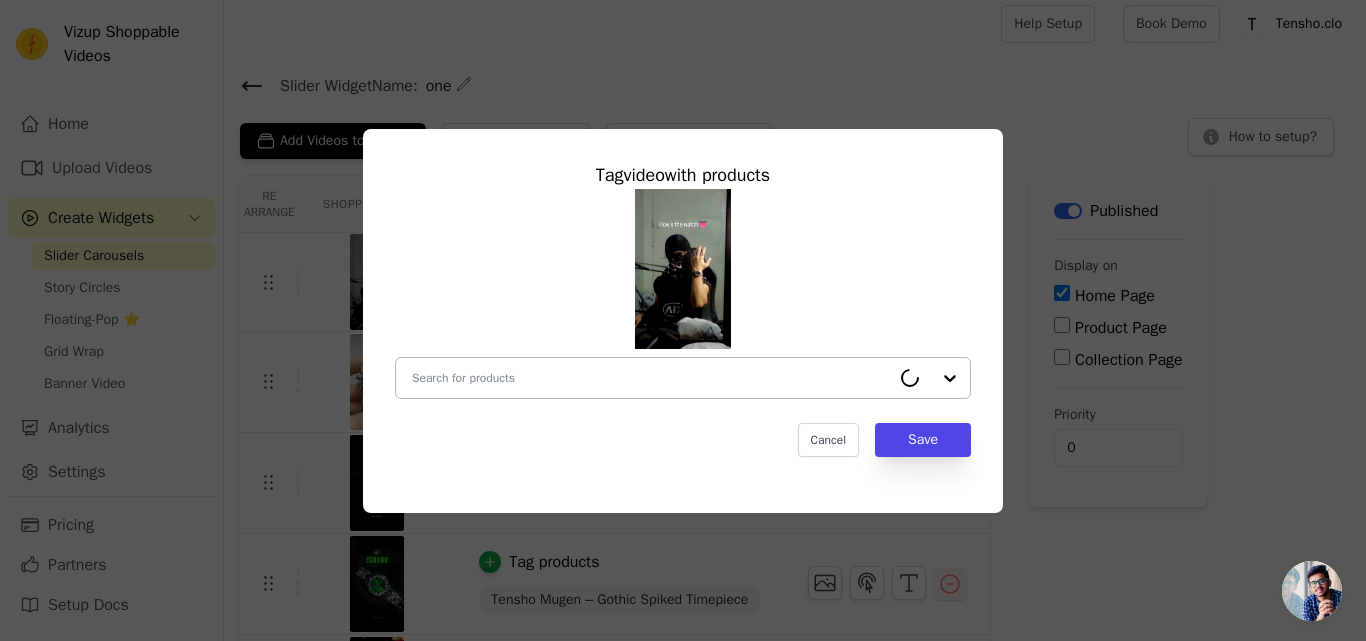 click at bounding box center [651, 378] 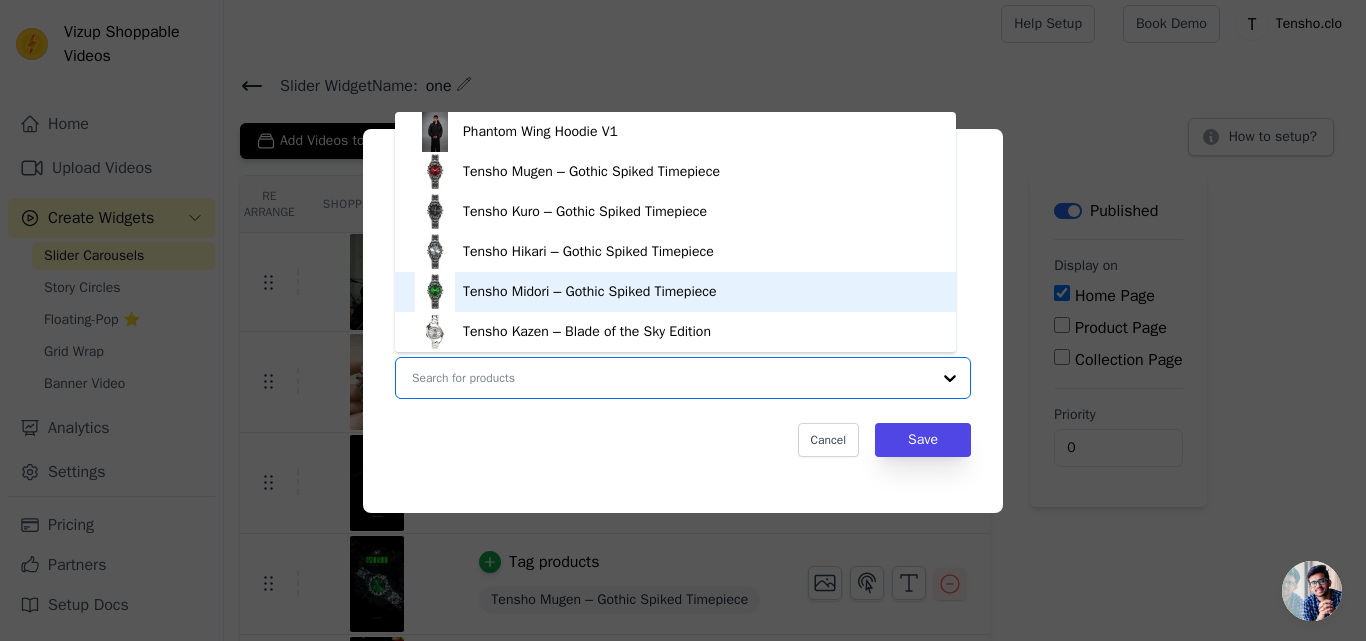 click on "Tensho Midori – Gothic Spiked Timepiece" at bounding box center (590, 292) 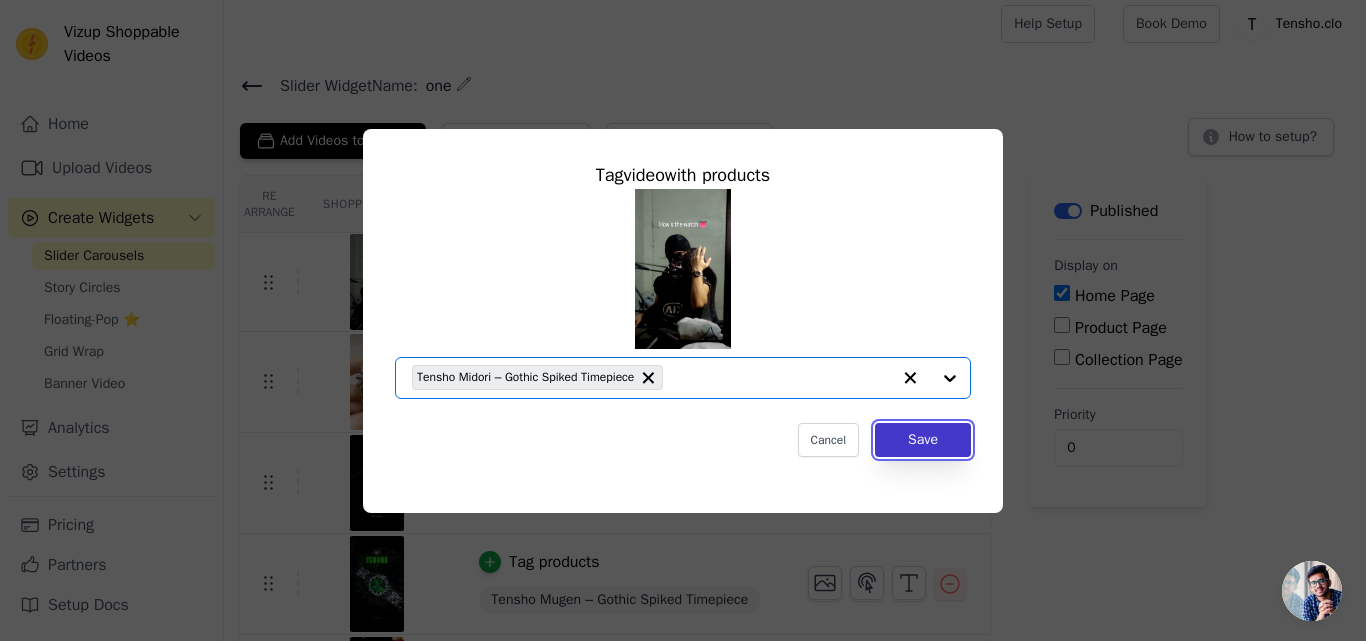 click on "Save" at bounding box center (923, 440) 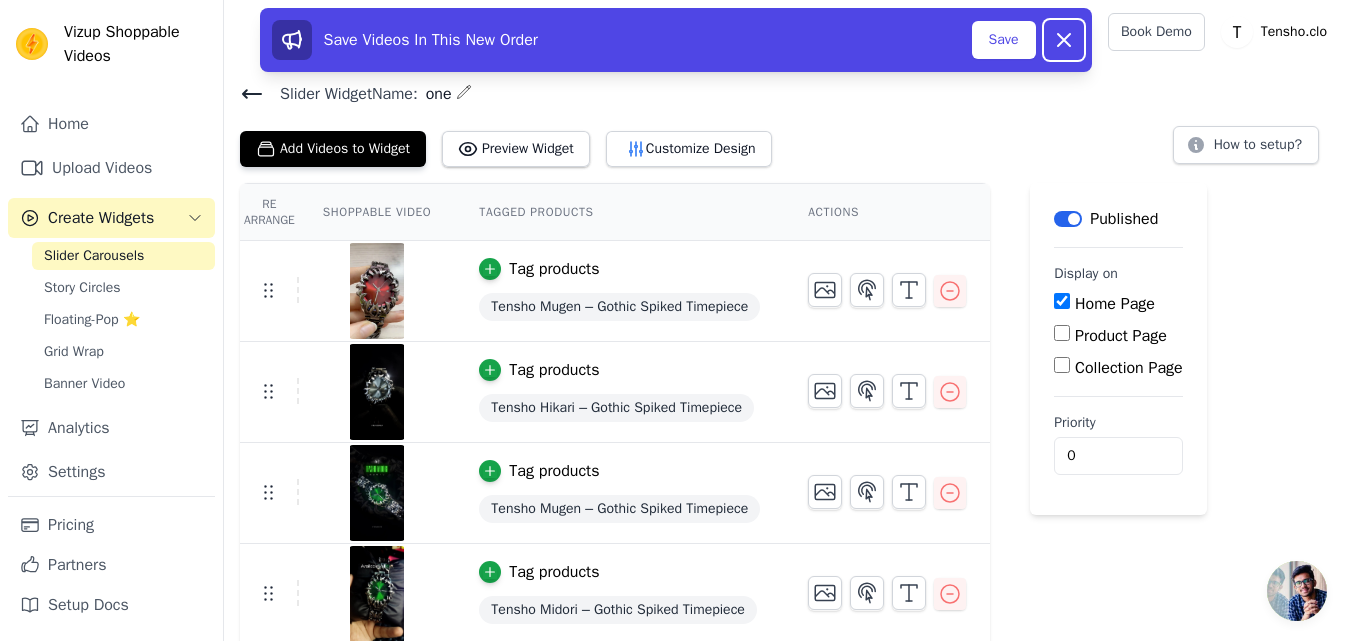 click 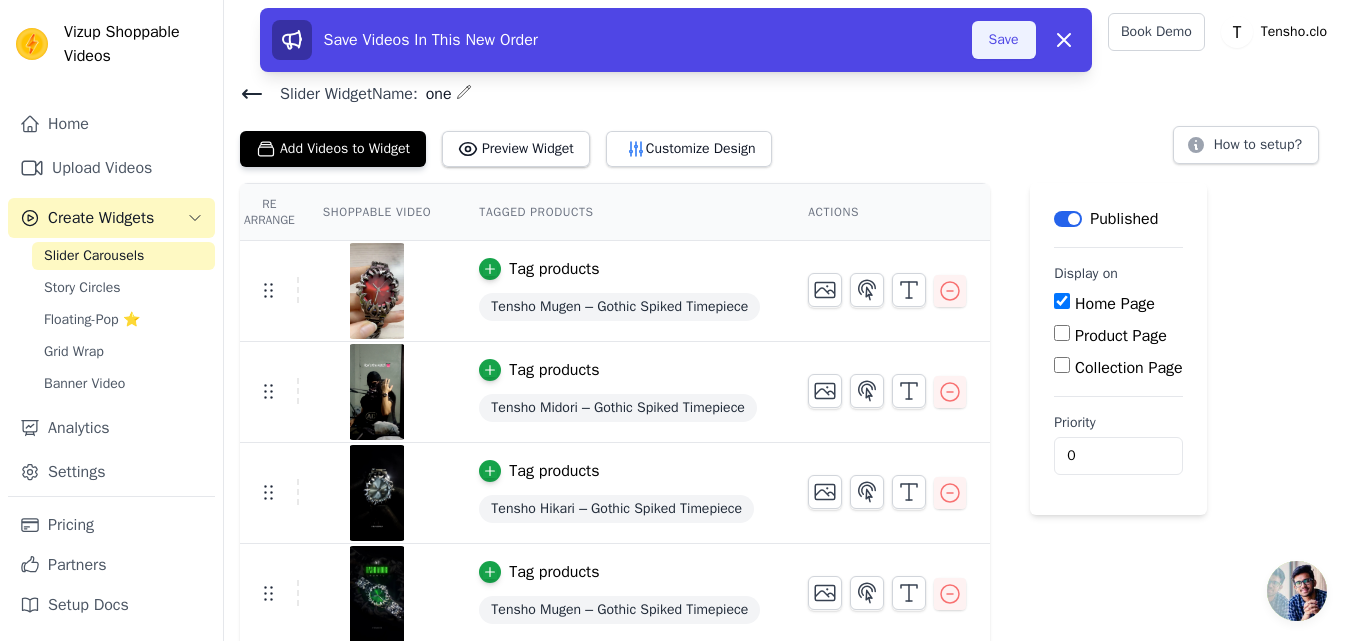 click on "Save" at bounding box center [1004, 40] 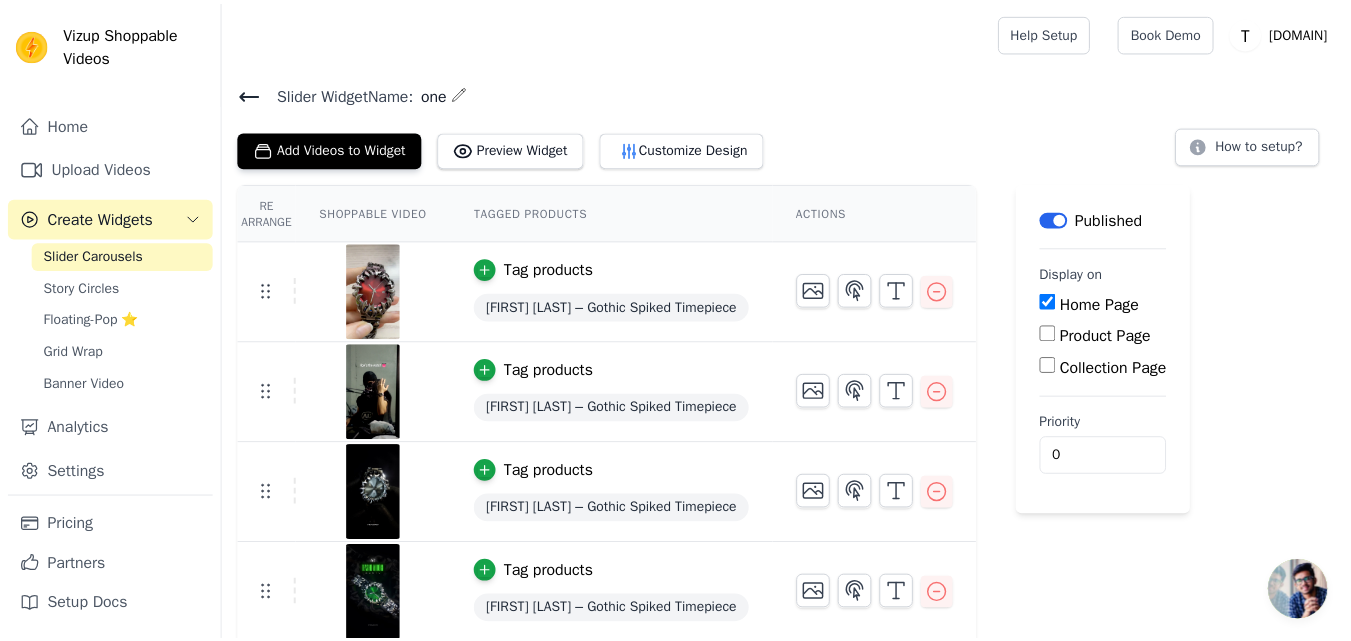 scroll, scrollTop: 0, scrollLeft: 0, axis: both 